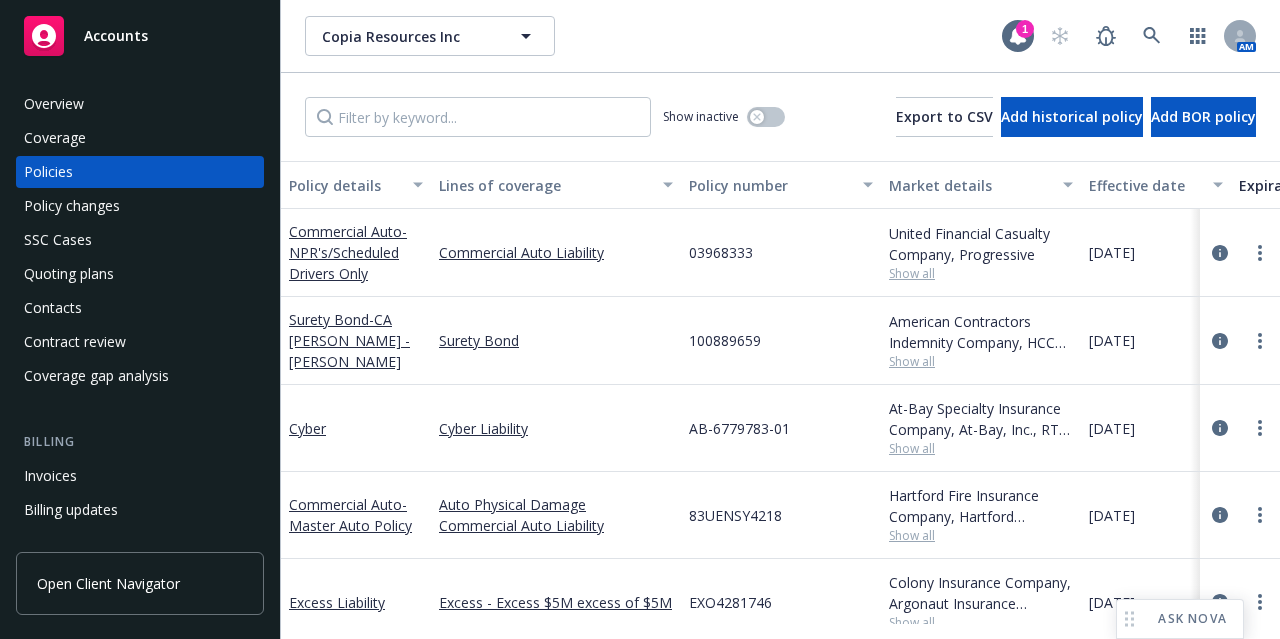 scroll, scrollTop: 0, scrollLeft: 0, axis: both 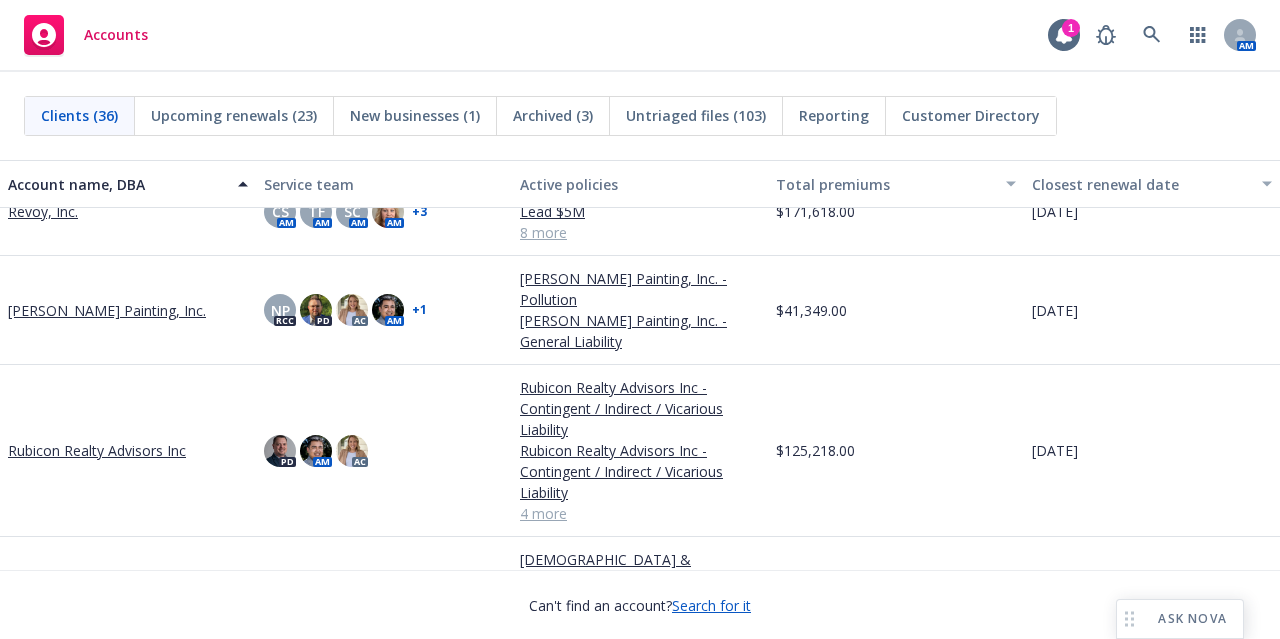 click on "Rubicon Realty Advisors Inc" at bounding box center (97, 450) 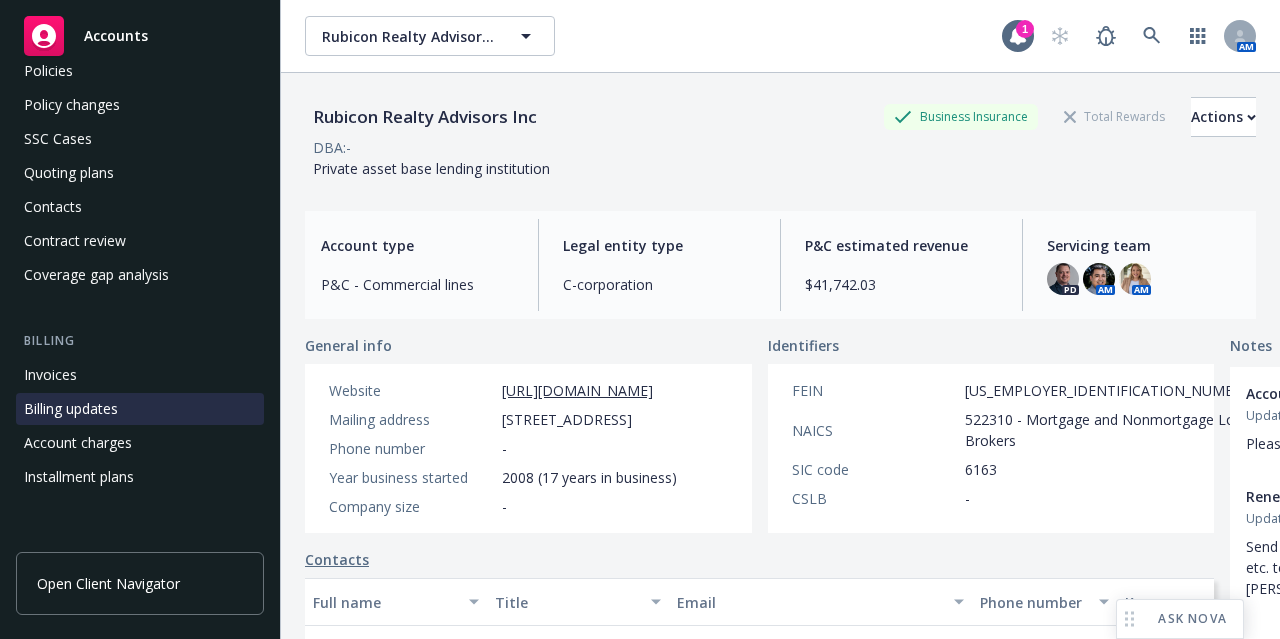 scroll, scrollTop: 100, scrollLeft: 0, axis: vertical 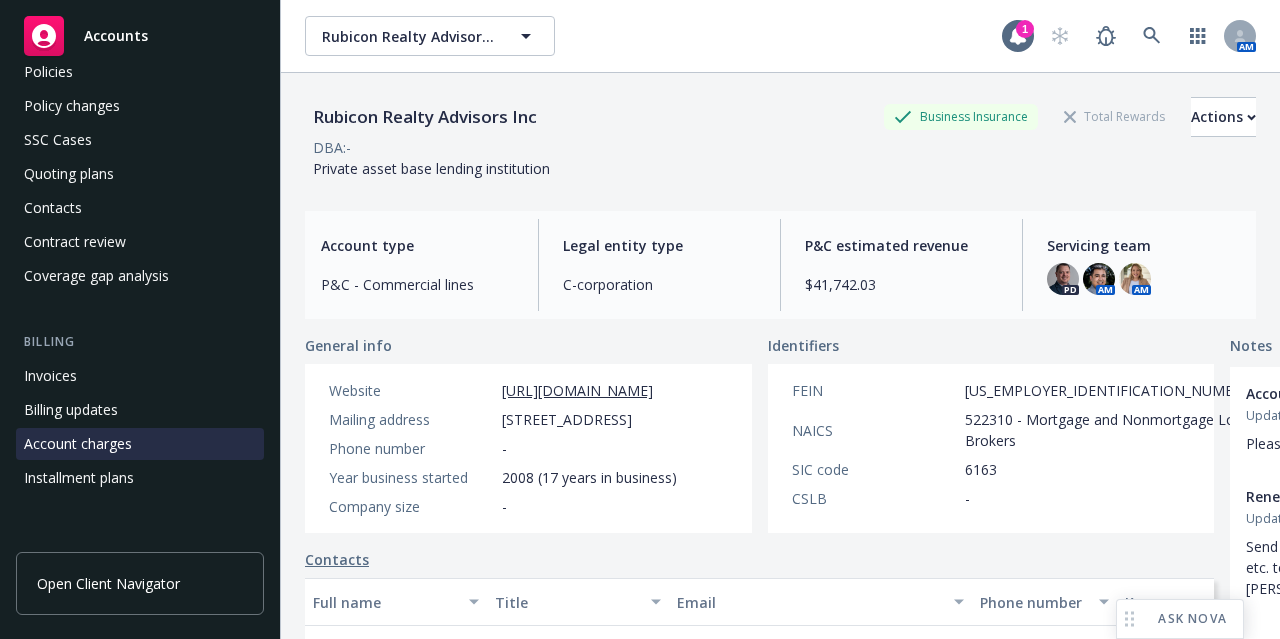 click on "Account charges" at bounding box center (140, 444) 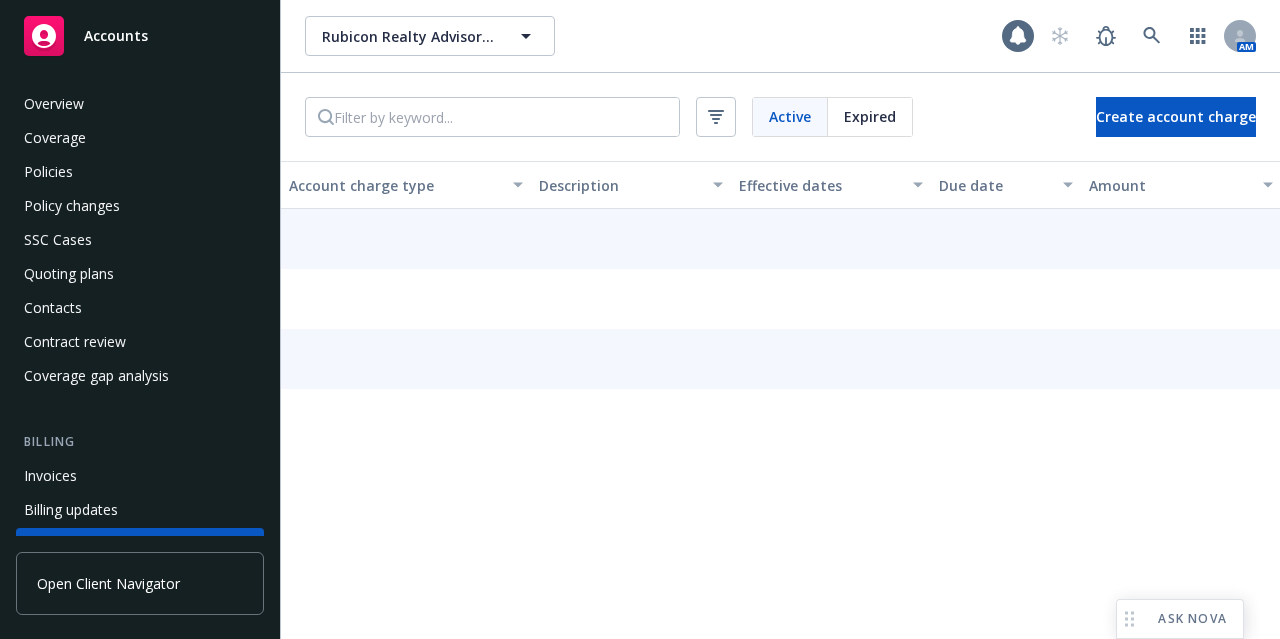 scroll, scrollTop: 192, scrollLeft: 0, axis: vertical 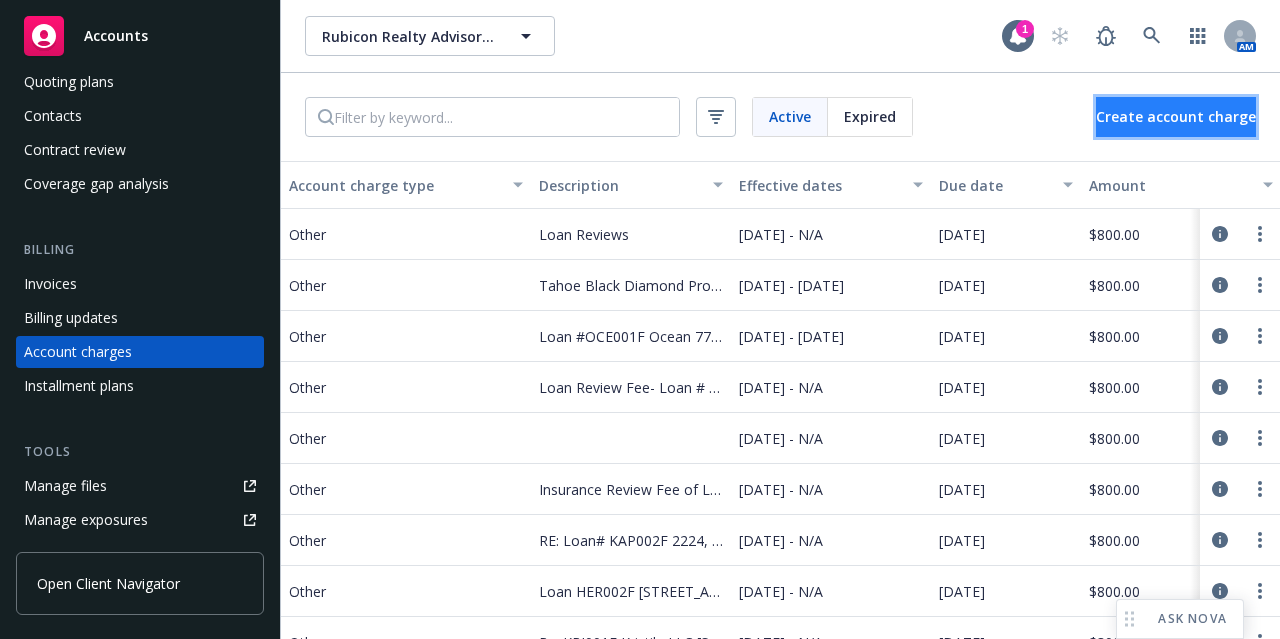 click on "Create account charge" at bounding box center (1176, 117) 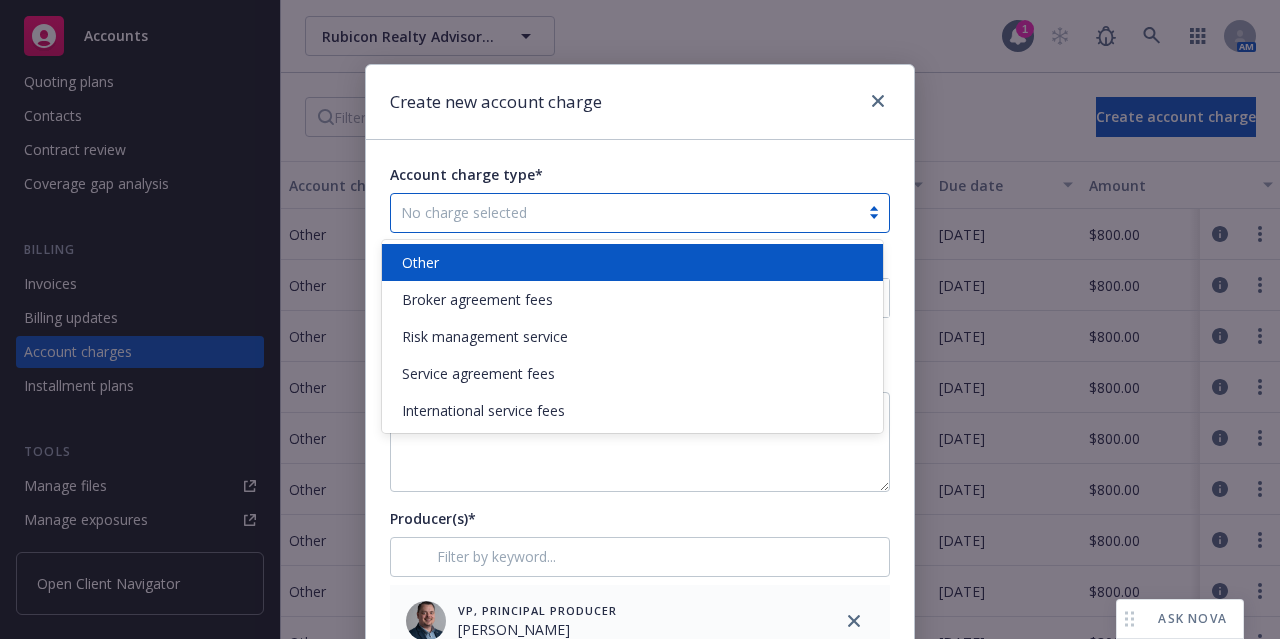 click at bounding box center [625, 213] 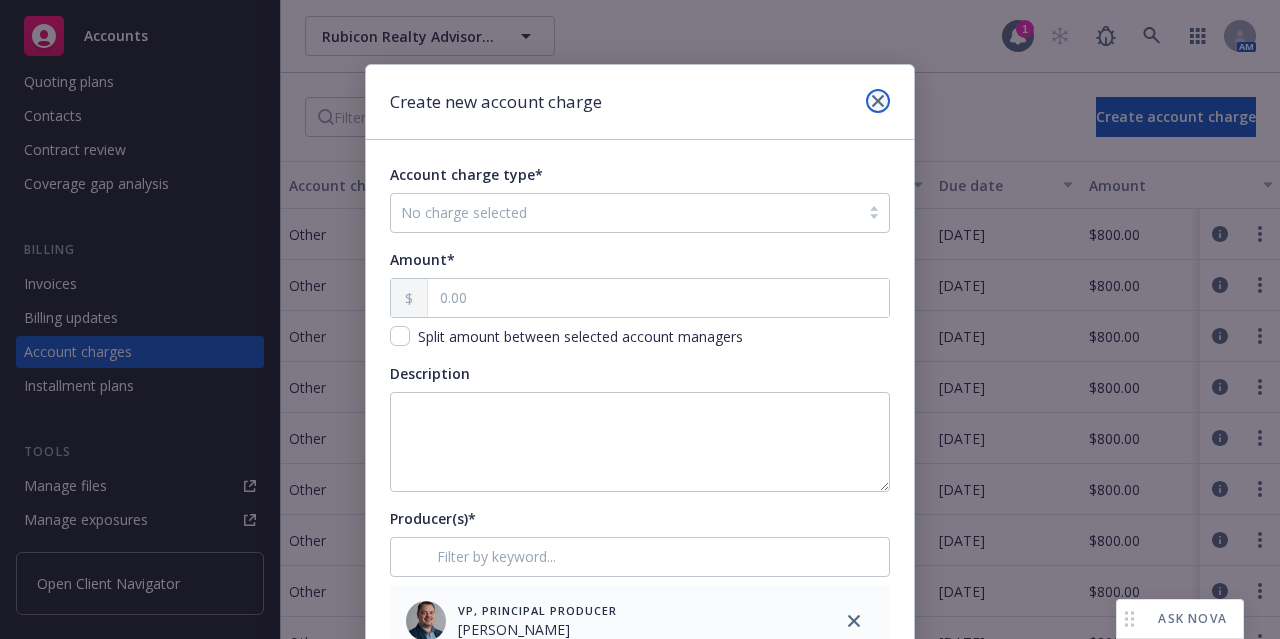 click 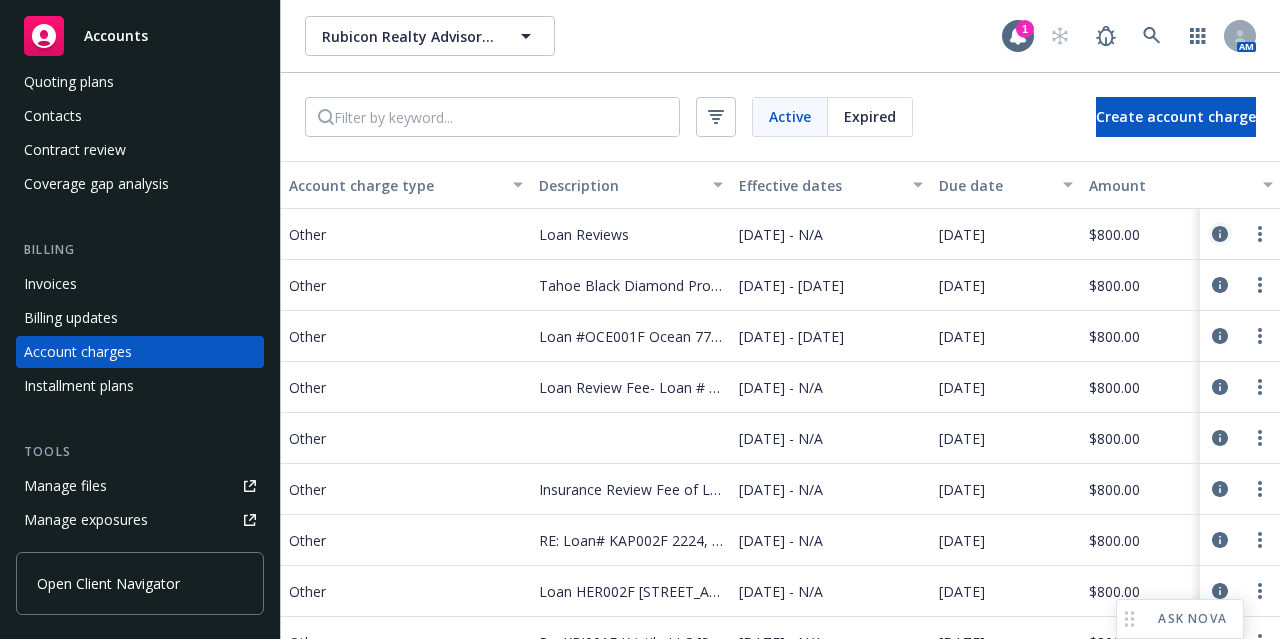click 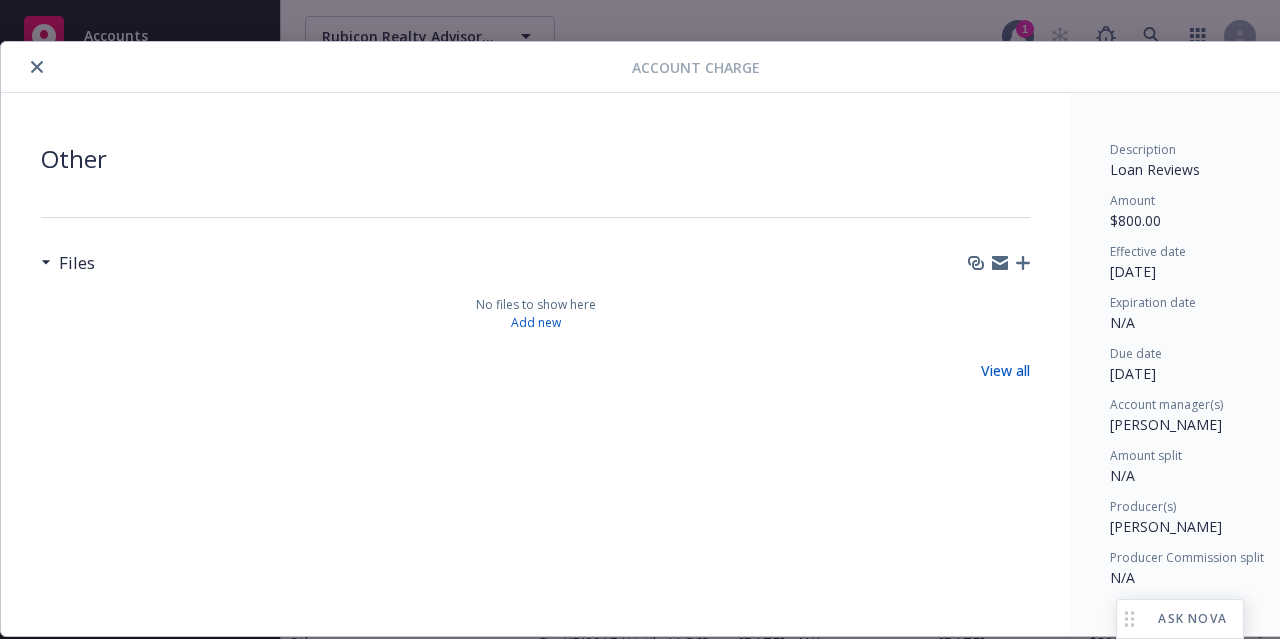 scroll, scrollTop: 0, scrollLeft: 0, axis: both 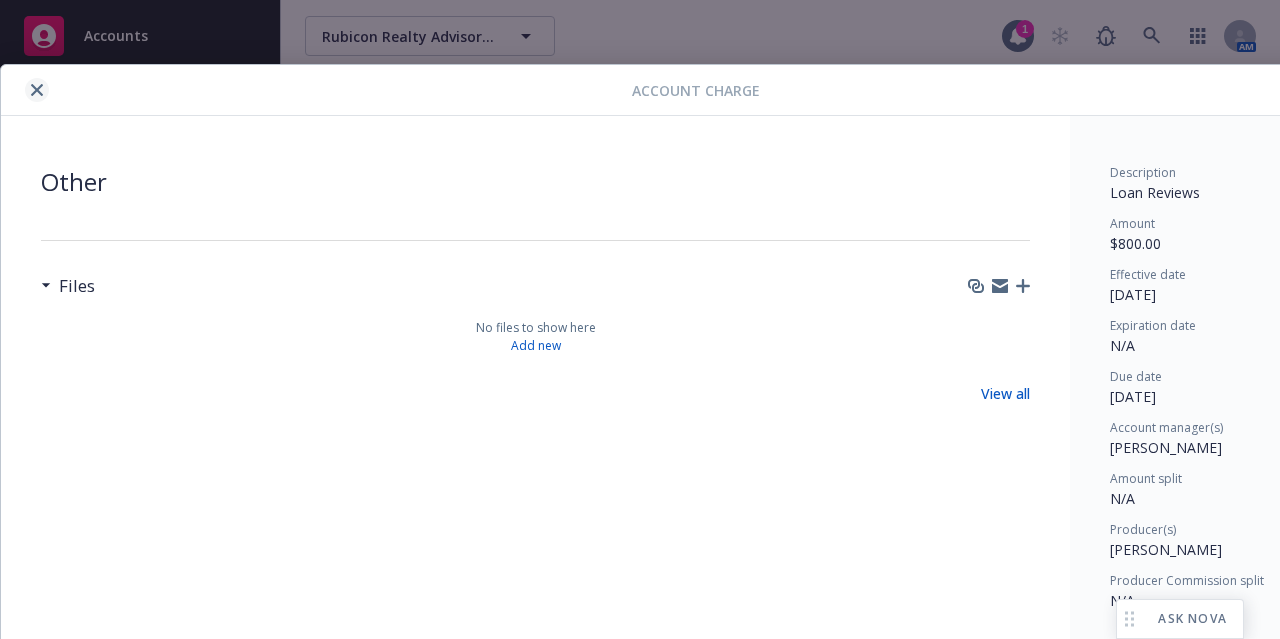 click 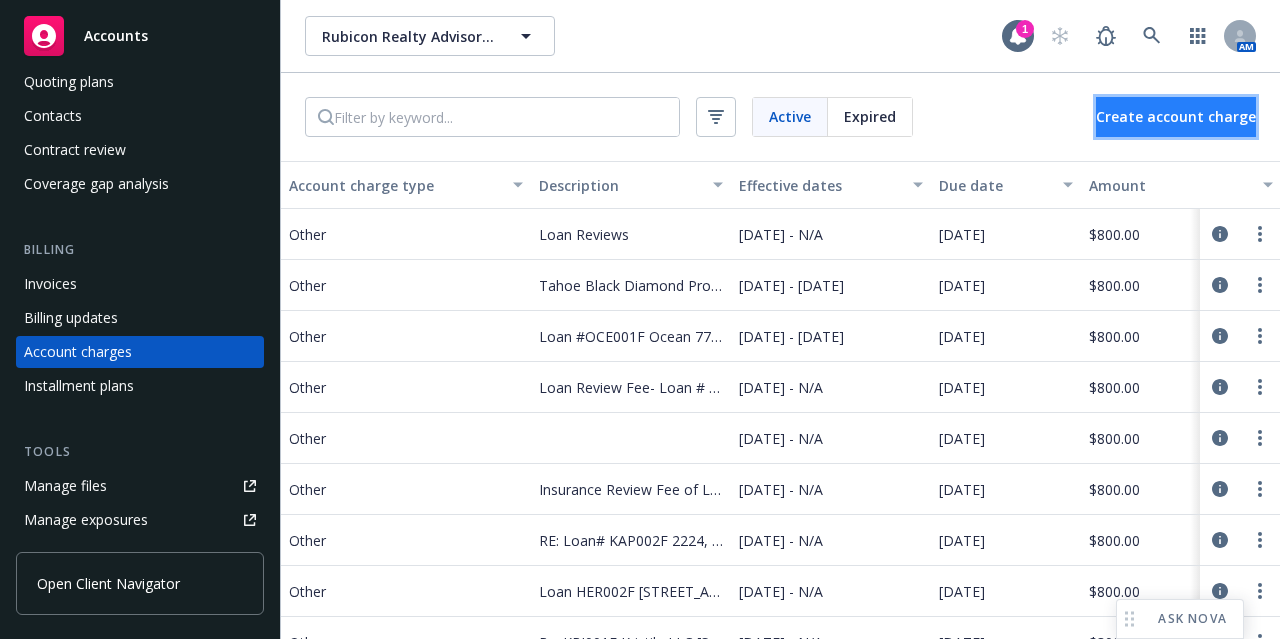 click on "Create account charge" at bounding box center (1176, 117) 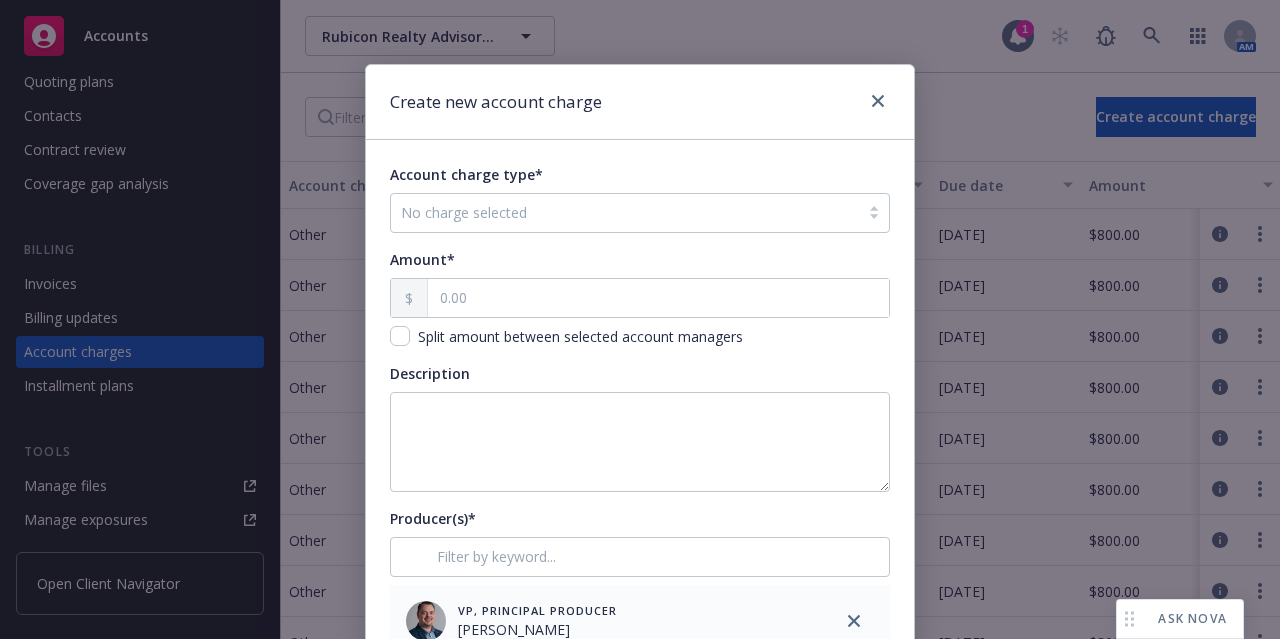 click at bounding box center (625, 213) 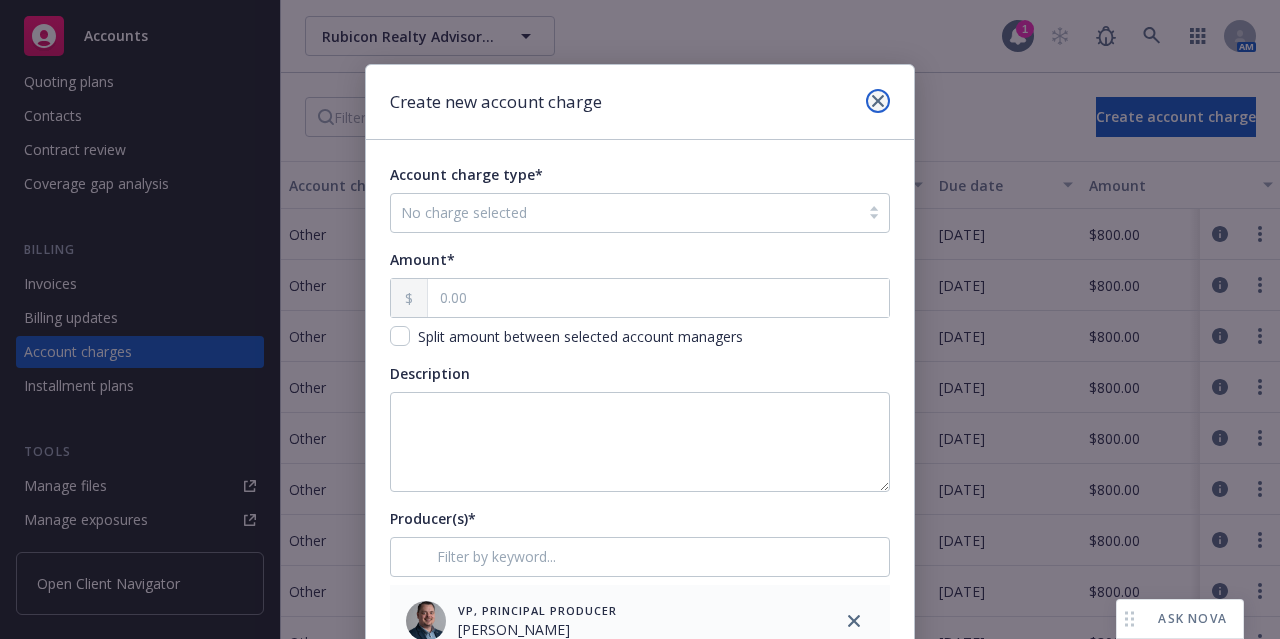 click 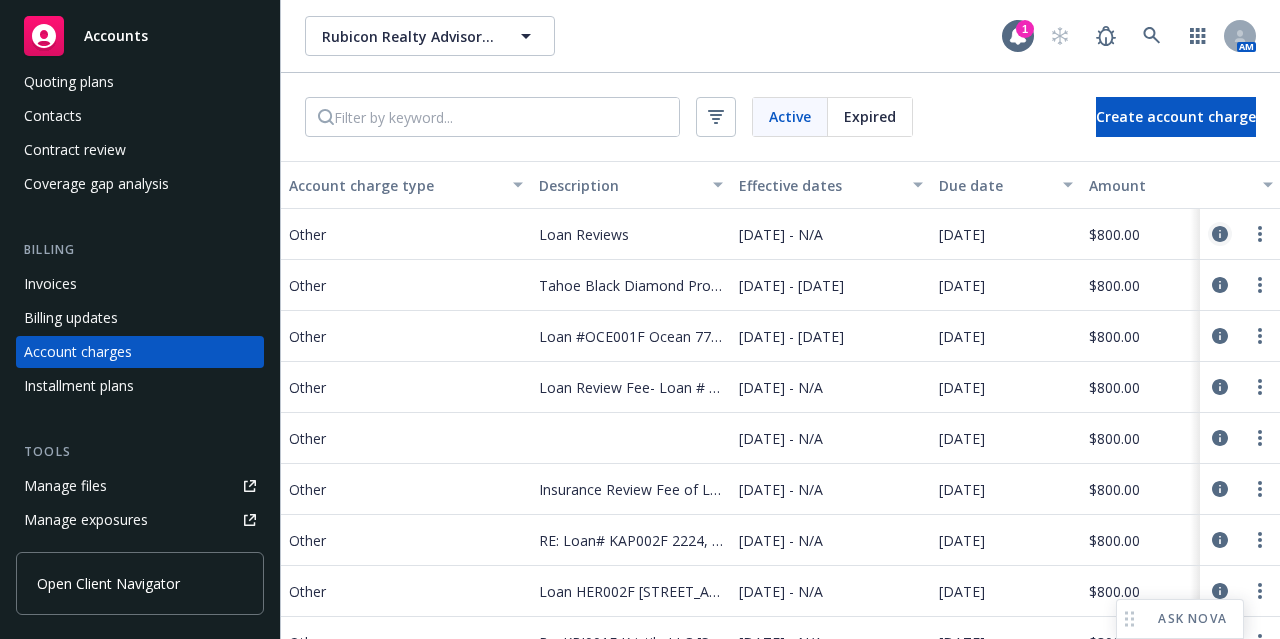 click 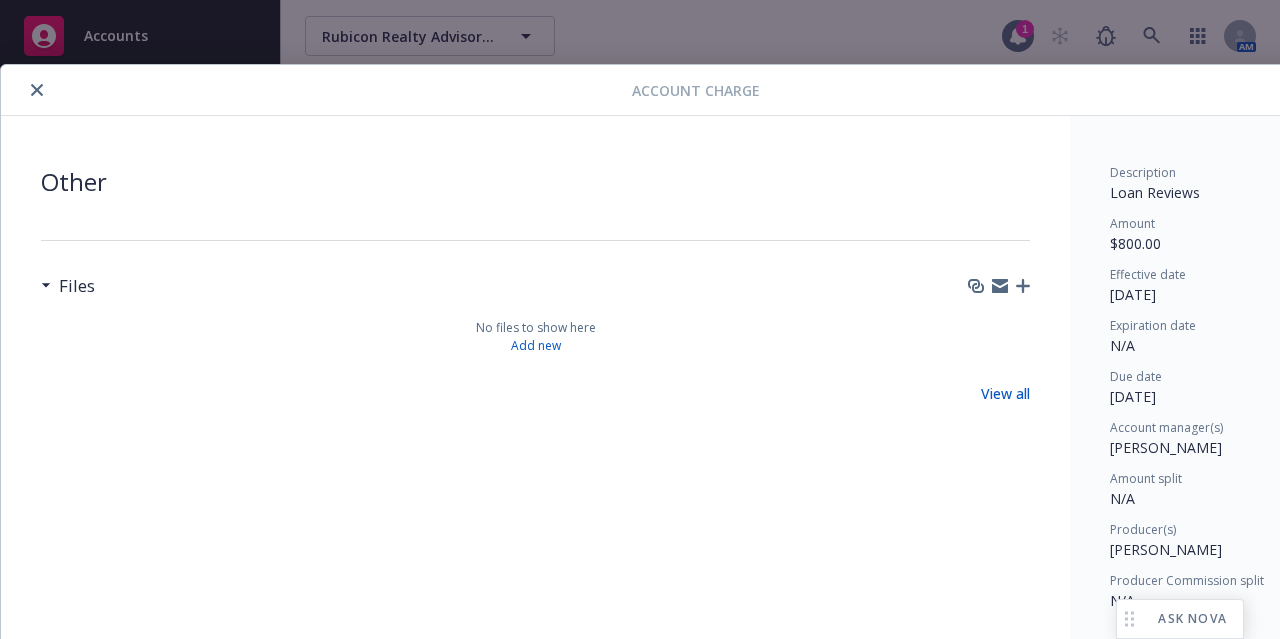 scroll, scrollTop: 28, scrollLeft: 0, axis: vertical 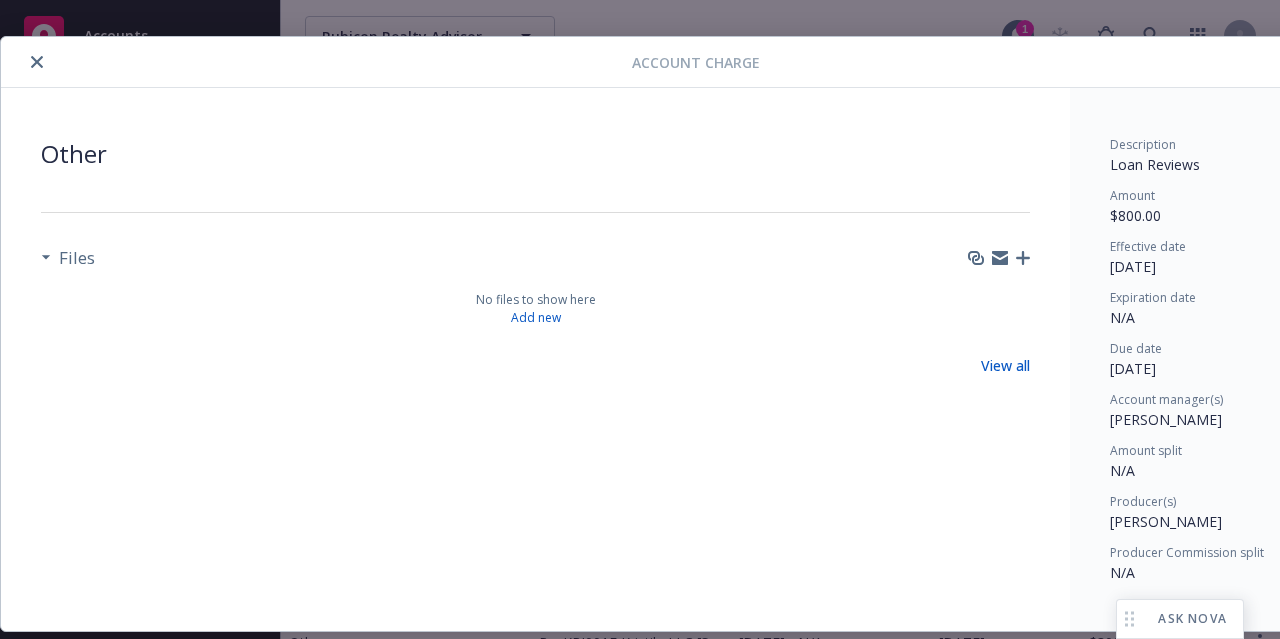 click on "Files" at bounding box center [73, 258] 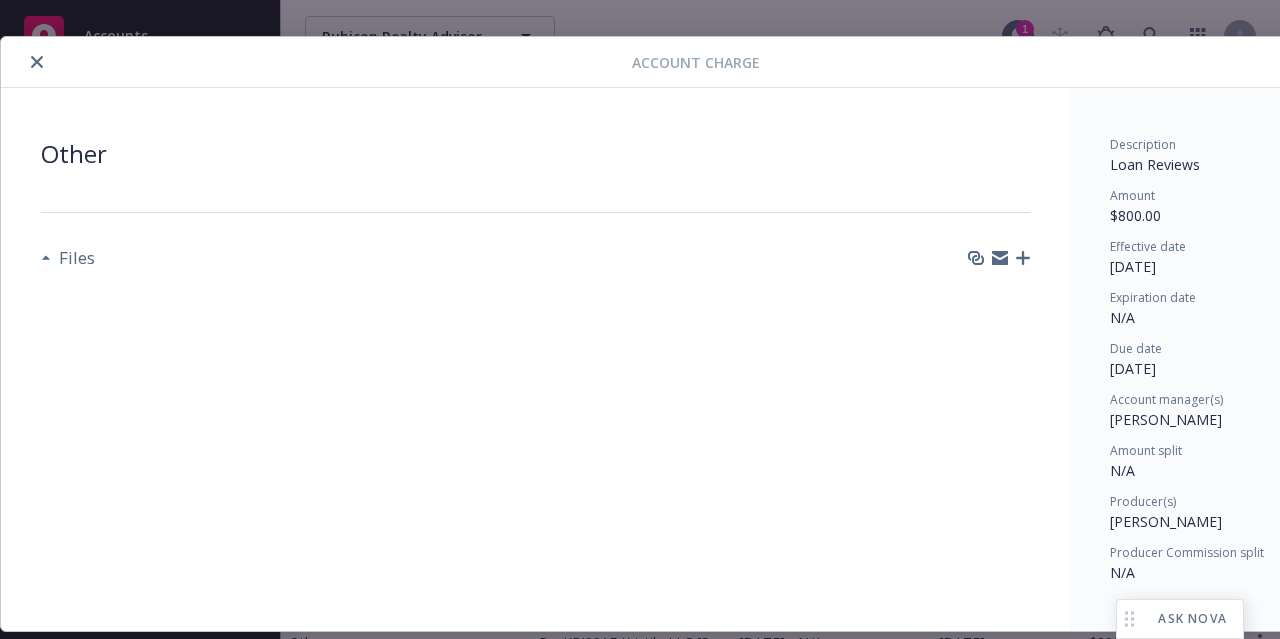 click on "Files" at bounding box center (73, 258) 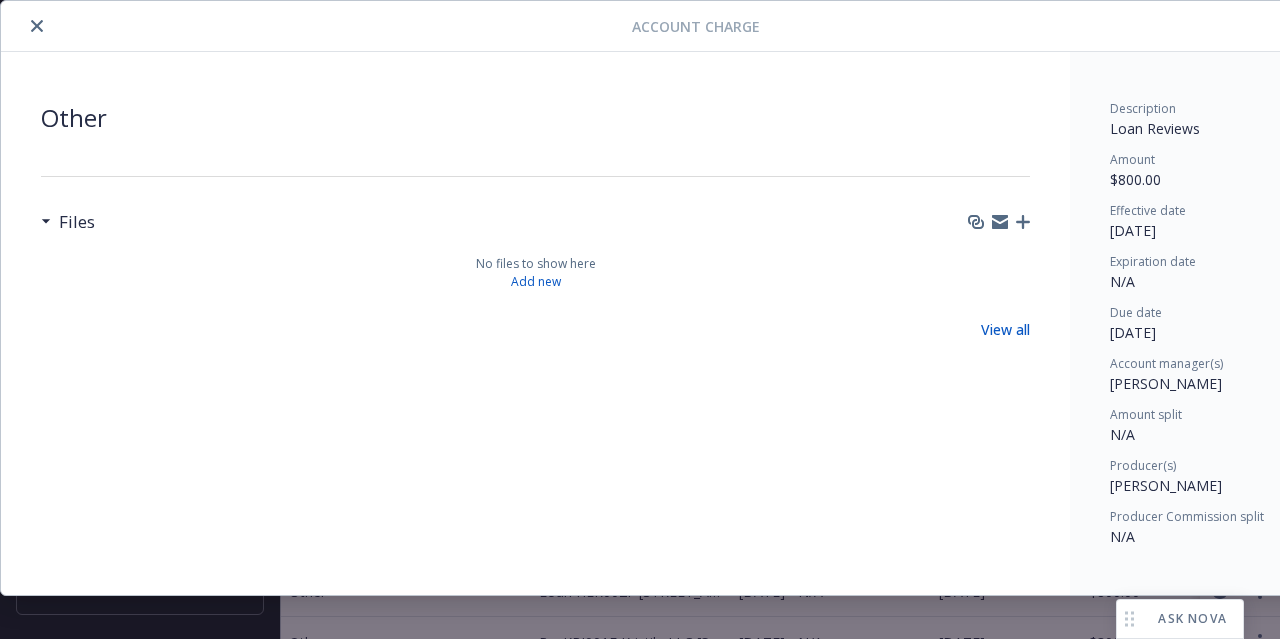 scroll, scrollTop: 0, scrollLeft: 0, axis: both 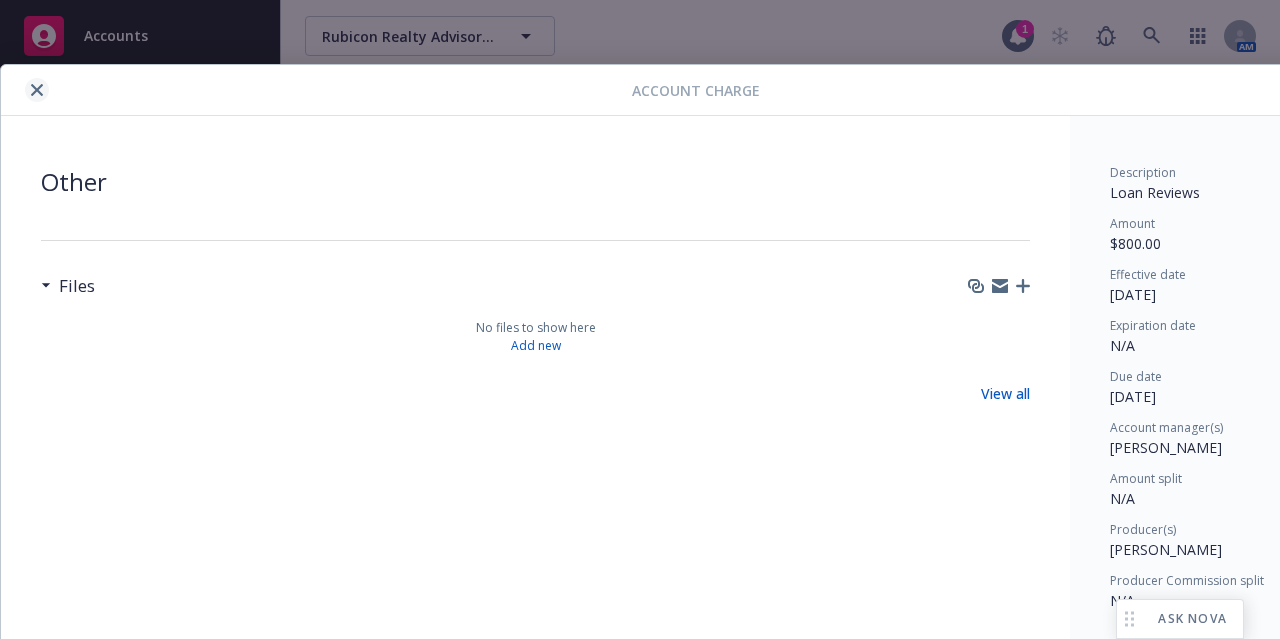 click 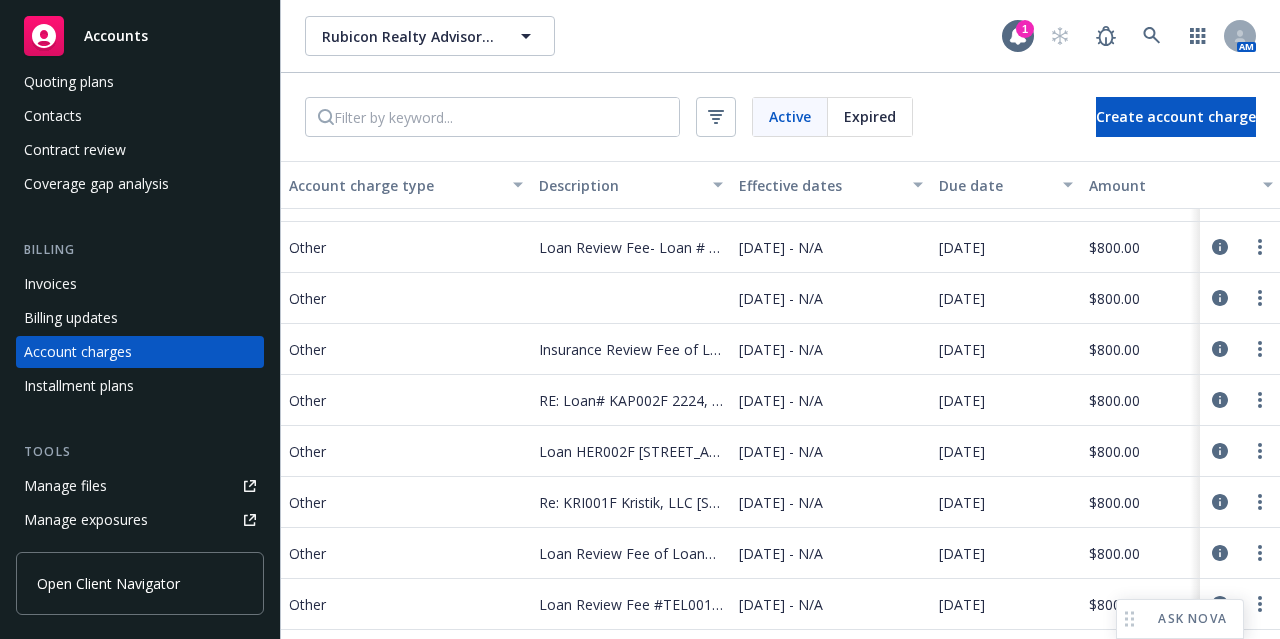 scroll, scrollTop: 0, scrollLeft: 0, axis: both 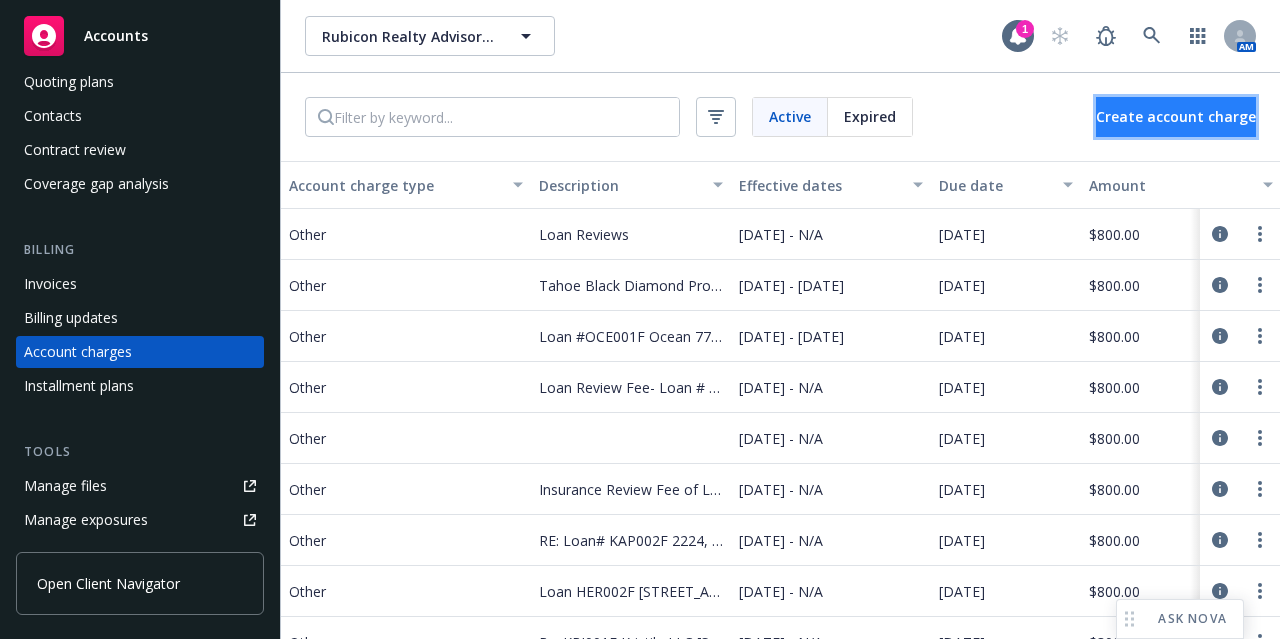 click on "Create account charge" at bounding box center (1176, 116) 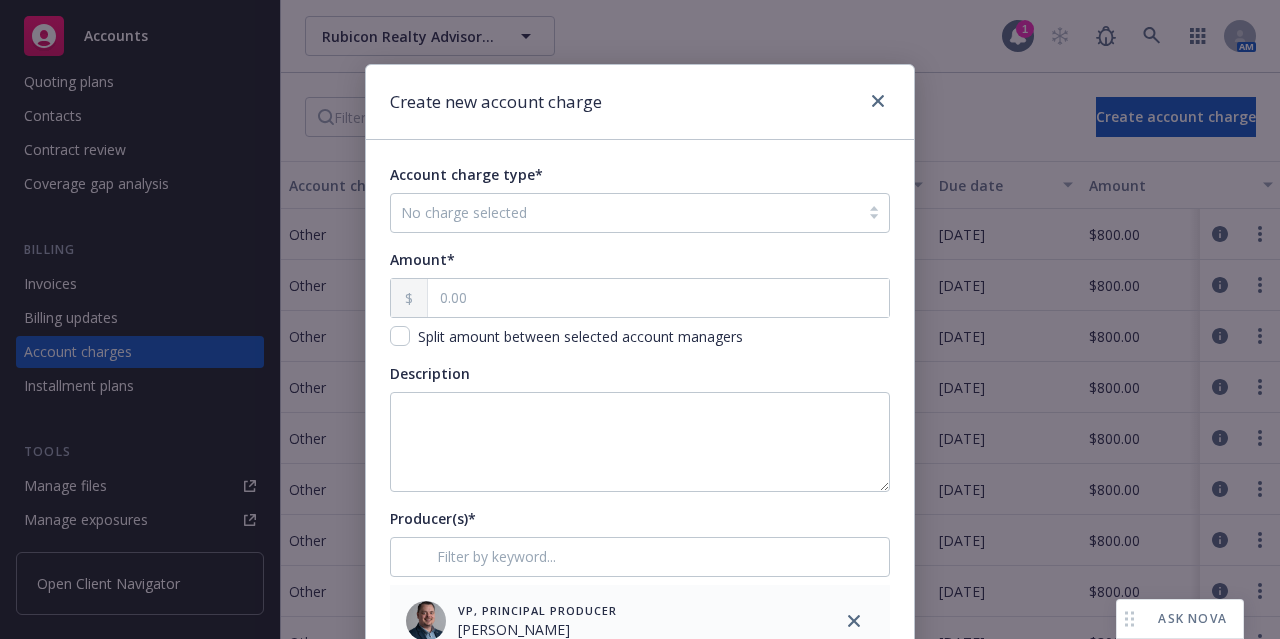 click at bounding box center [625, 213] 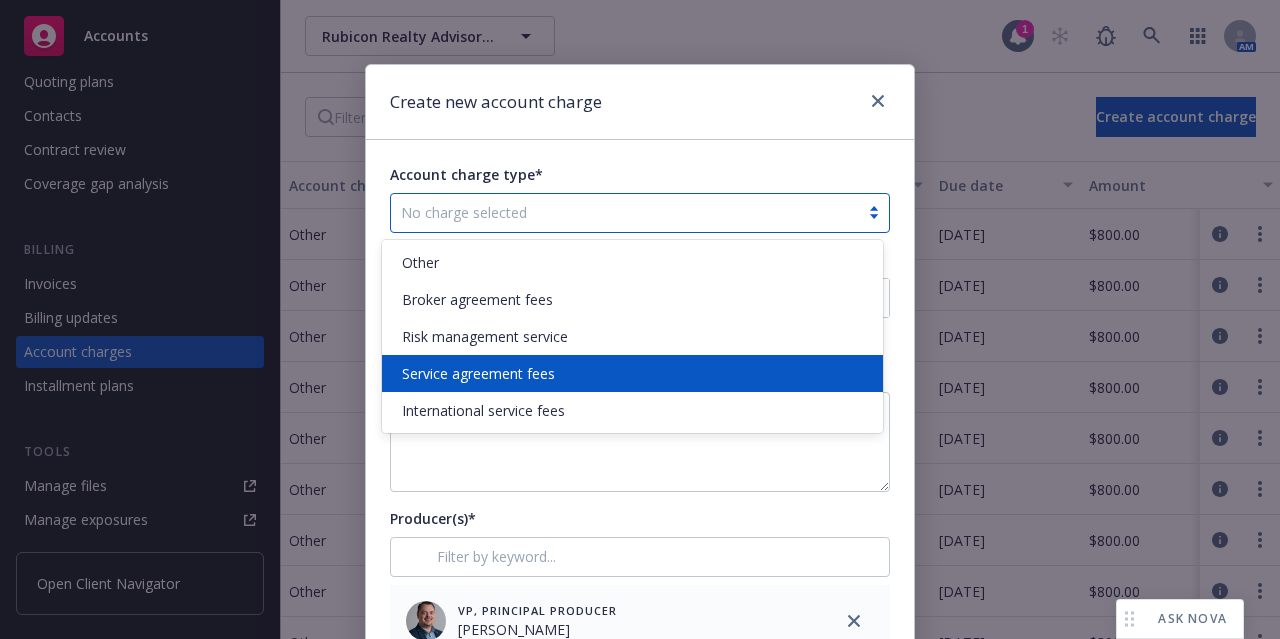 click on "Service agreement fees" at bounding box center (632, 373) 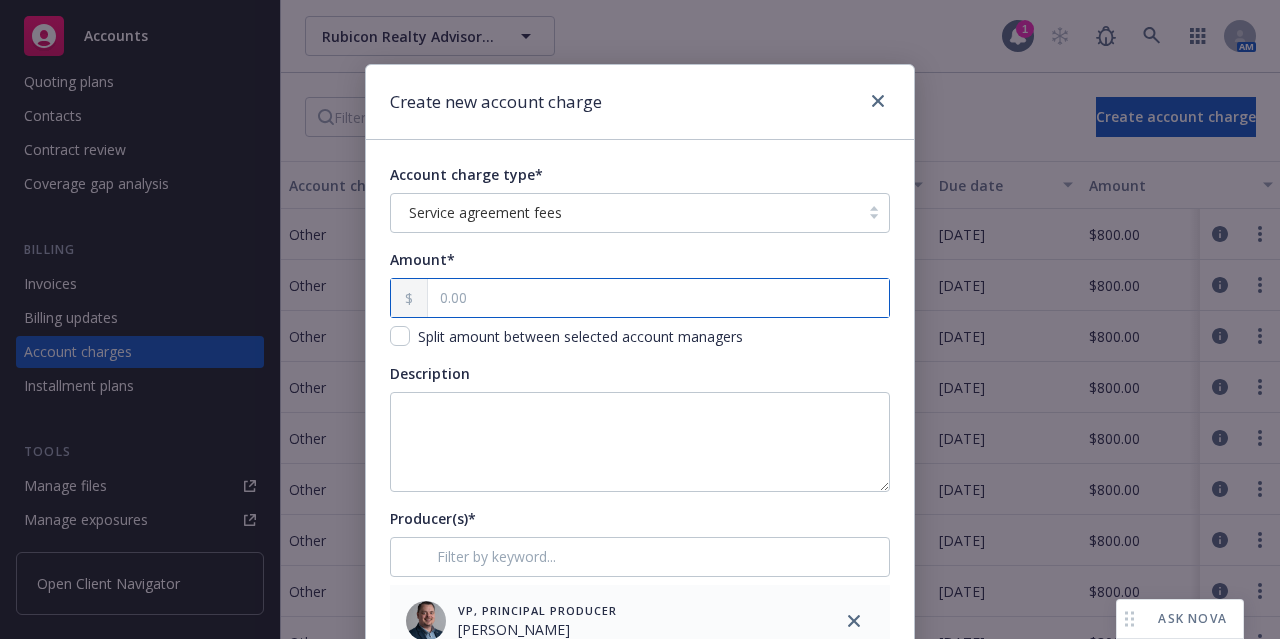 click at bounding box center (658, 298) 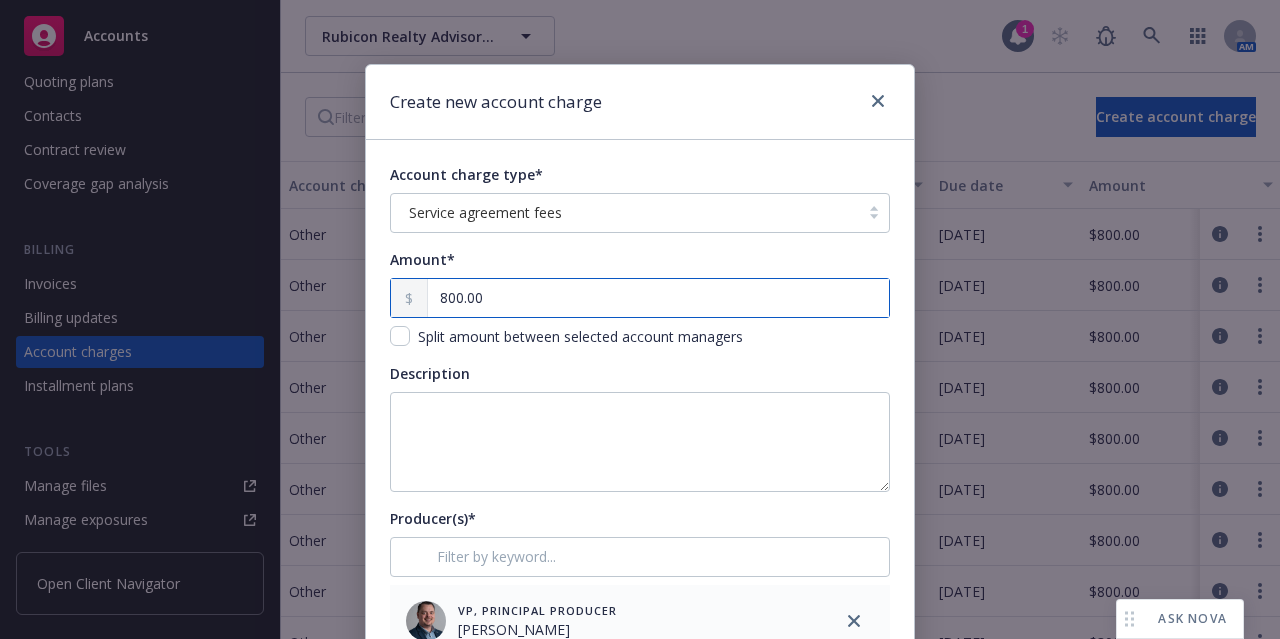 type on "800.00" 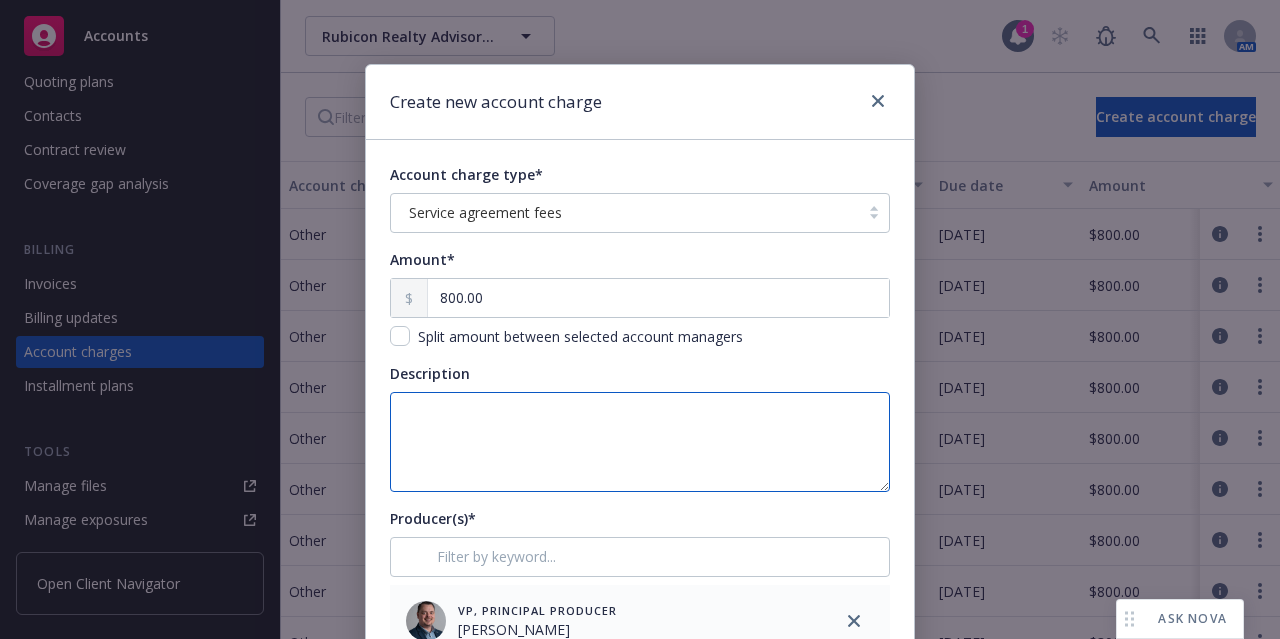click on "Description" at bounding box center [640, 442] 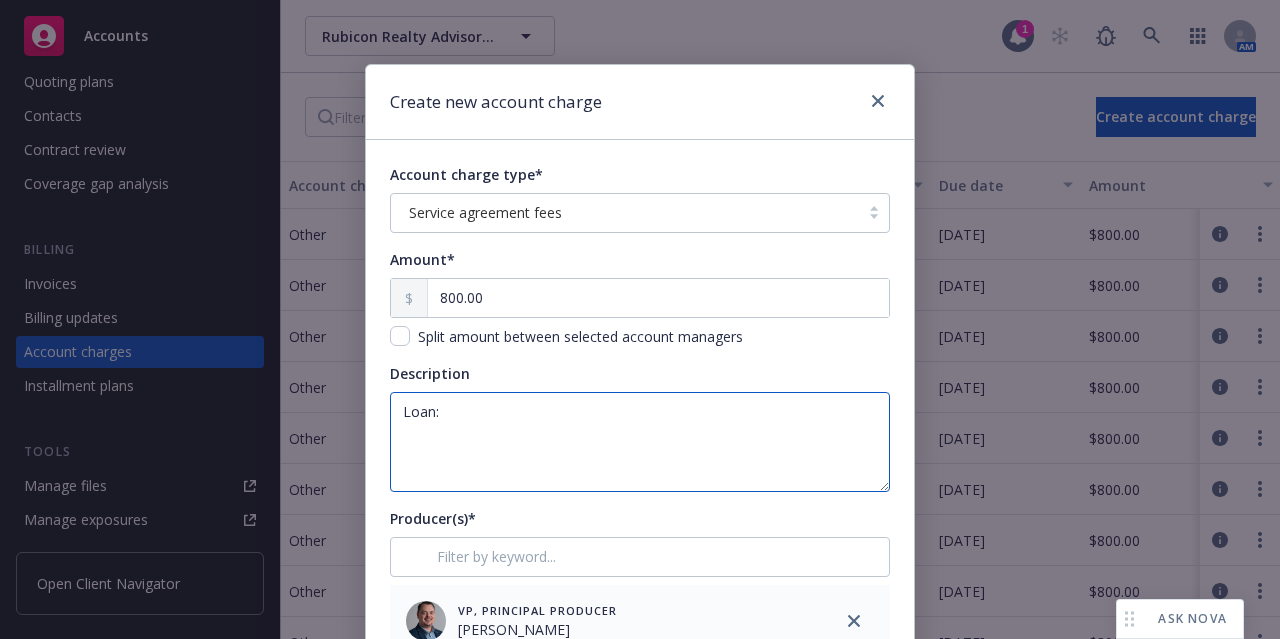 paste on "COA004F Coast to Coast Property Holdings LLC 2965 Speno Drive, Patterson, CA 95363." 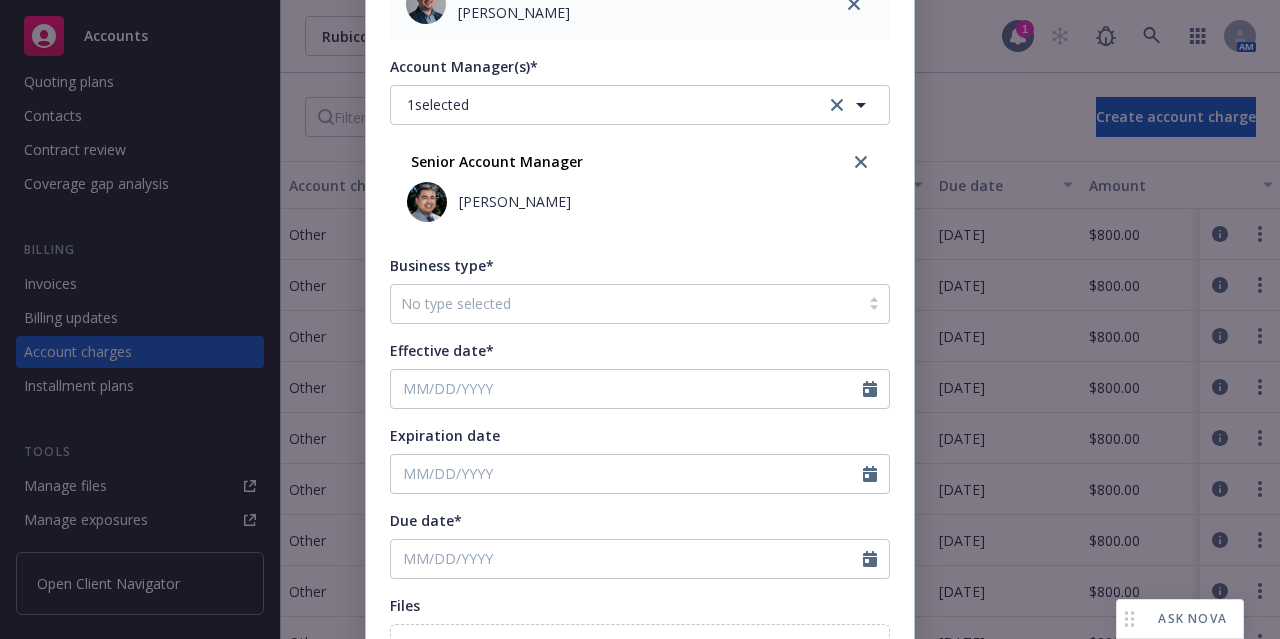 scroll, scrollTop: 721, scrollLeft: 0, axis: vertical 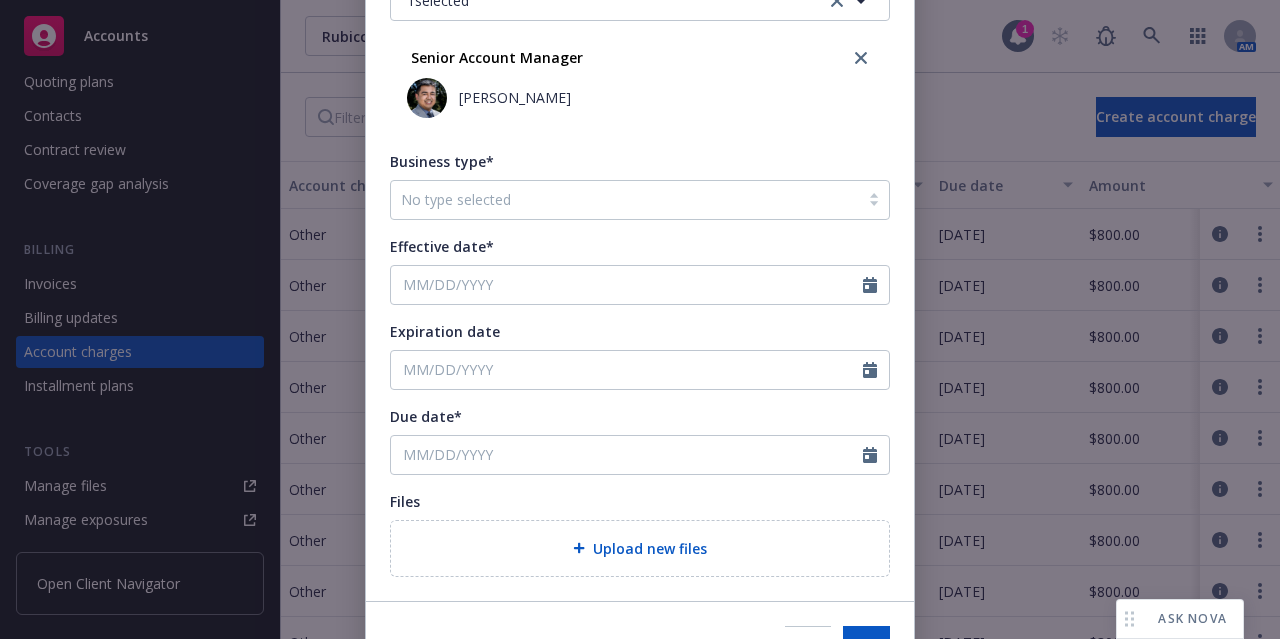 type on "Loan: COA004F Coast to Coast Property Holdings LLC [STREET_ADDRESS][PERSON_NAME]." 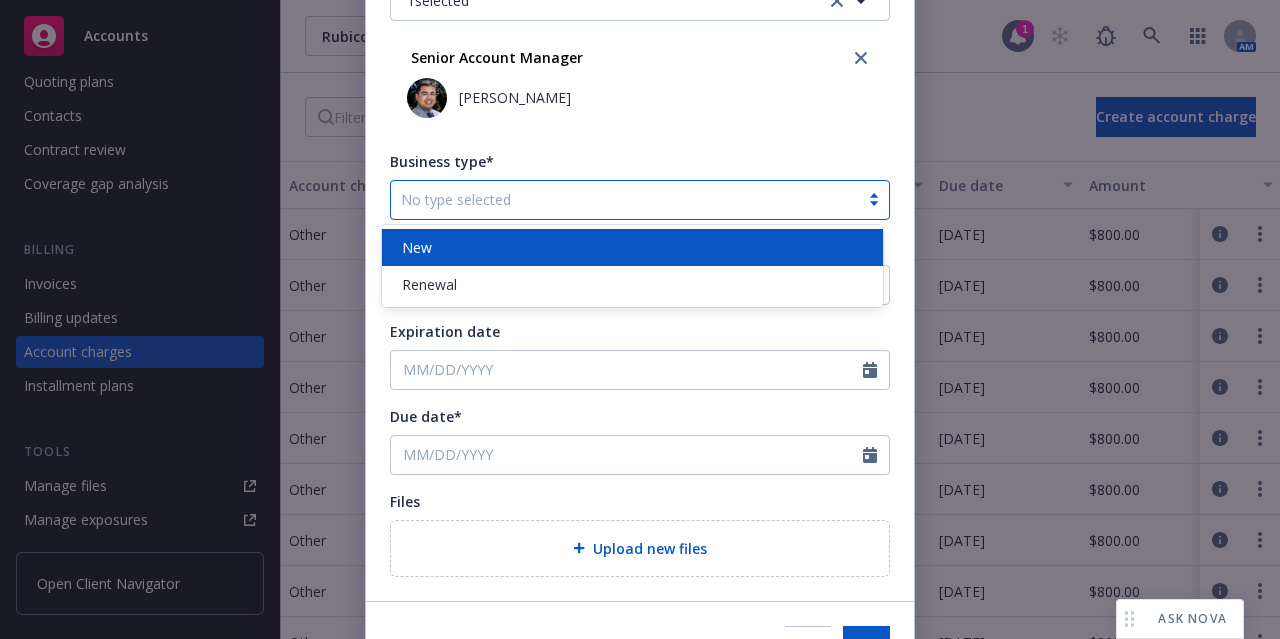 click on "New" at bounding box center [632, 247] 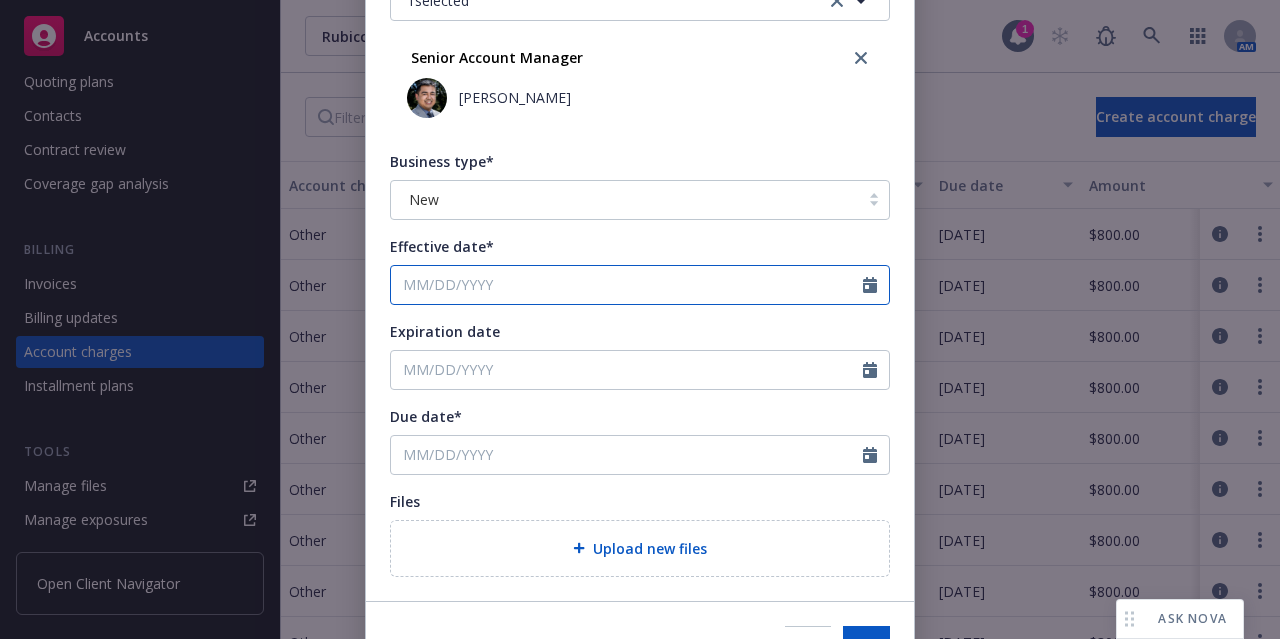 click 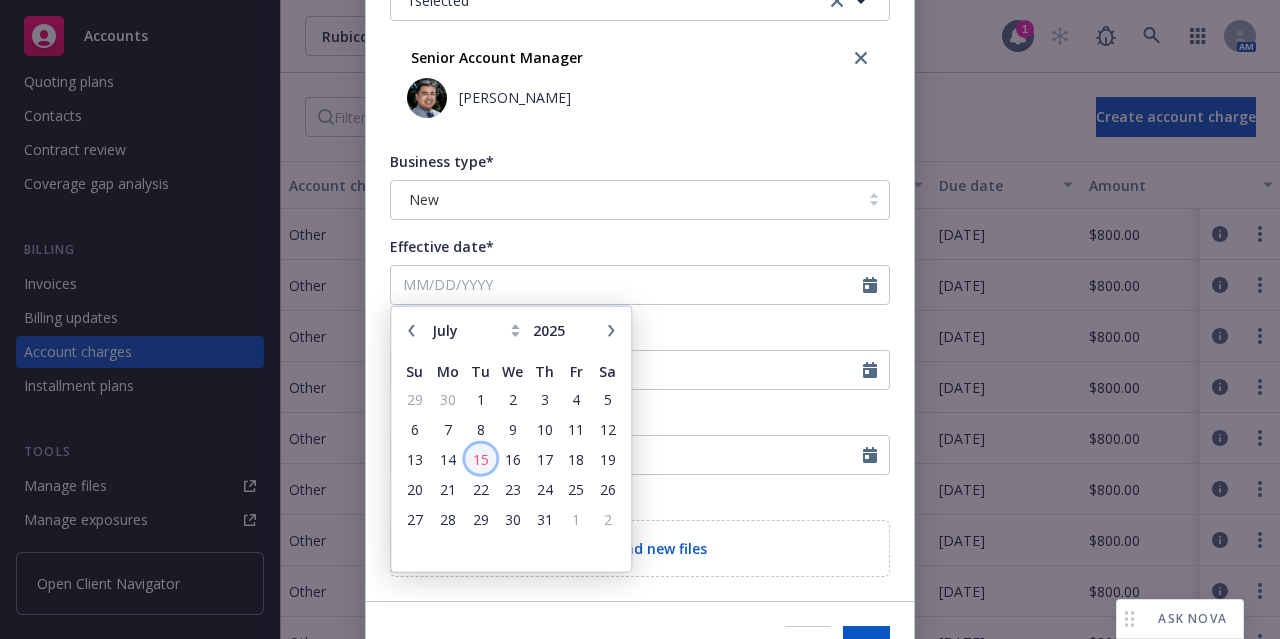 click on "15" at bounding box center (480, 458) 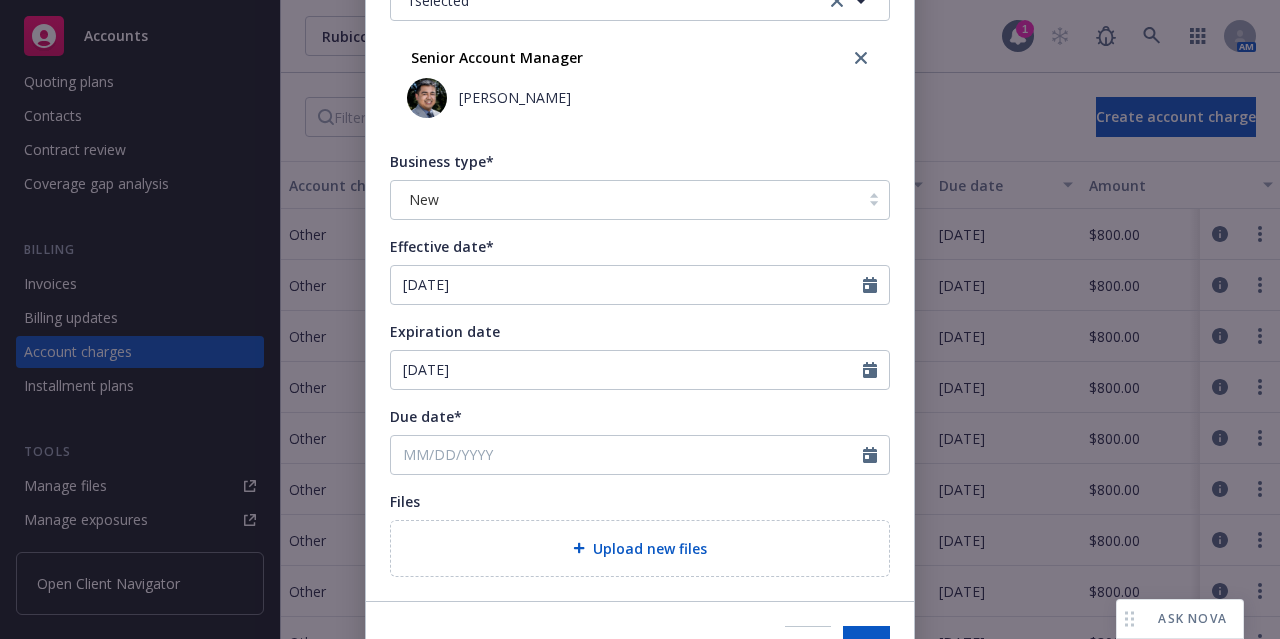 type on "07/15/2025" 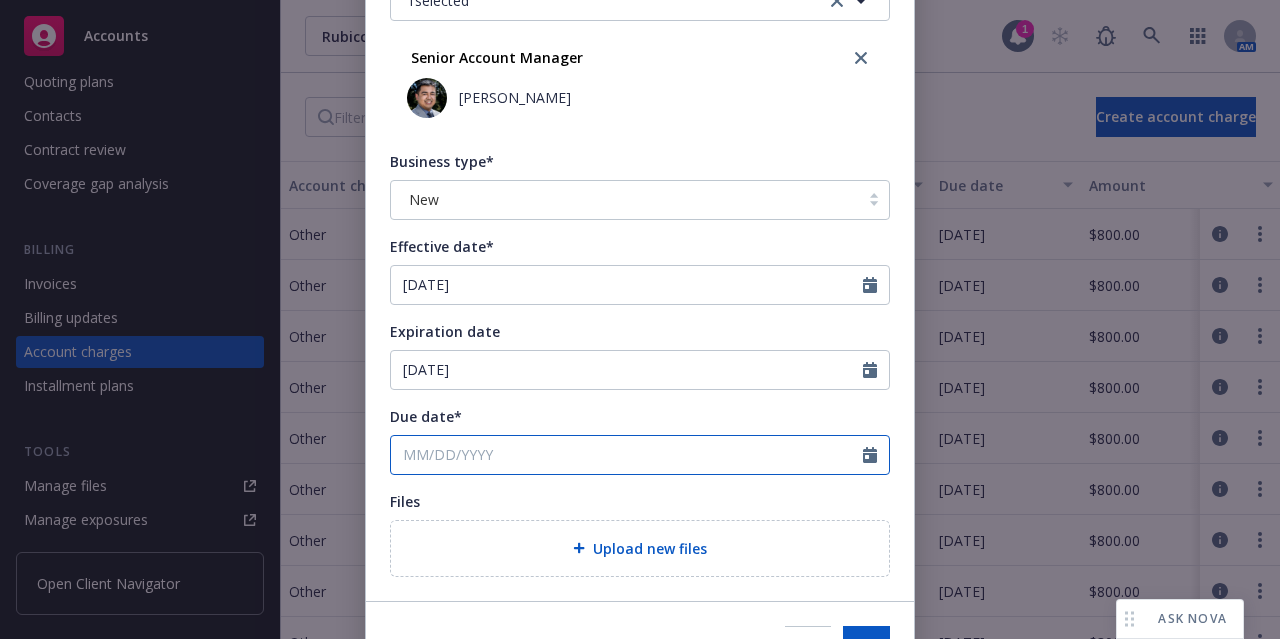 click 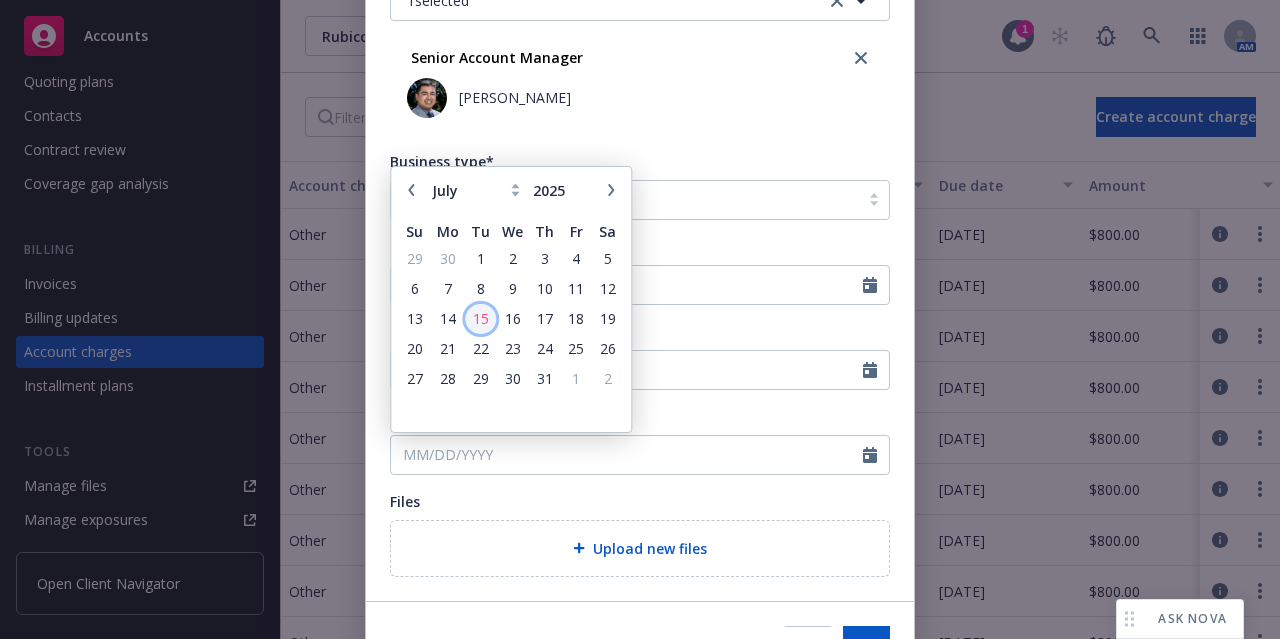click on "15" at bounding box center (480, 318) 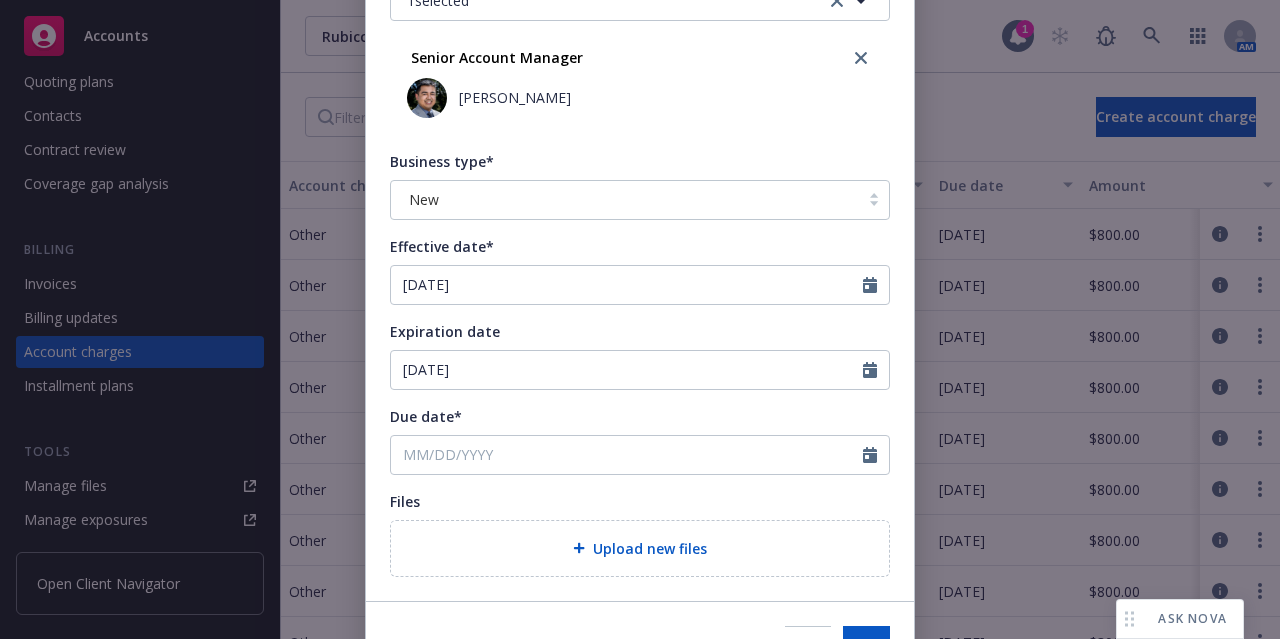 type on "07/15/2025" 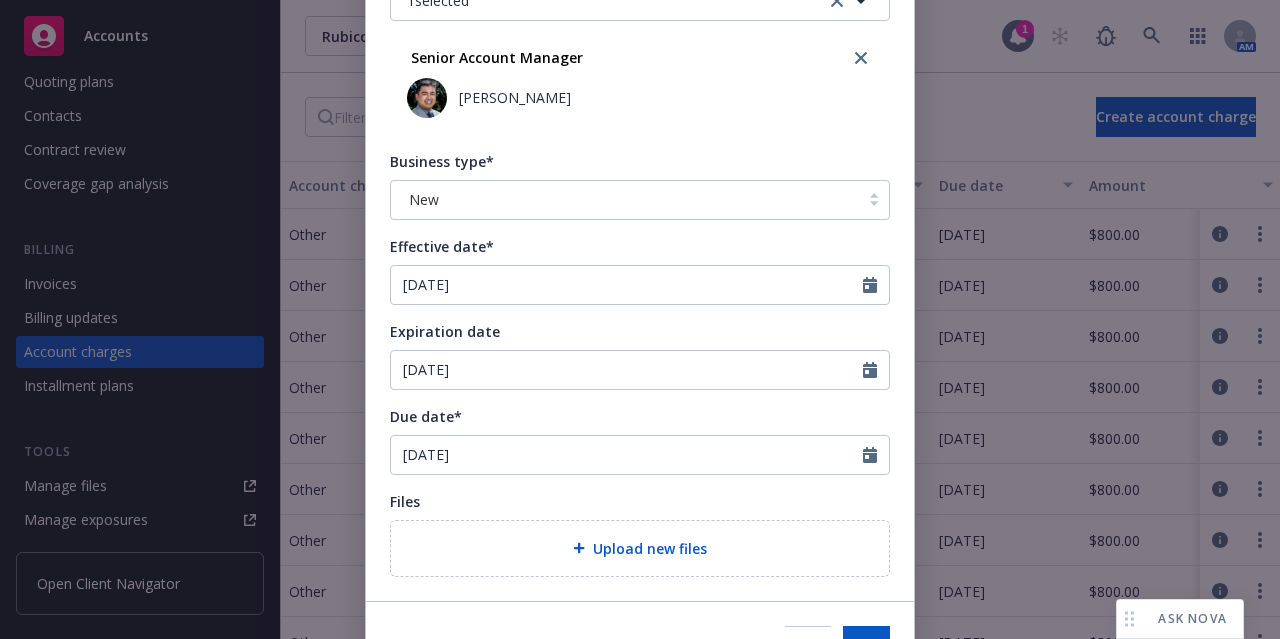 scroll, scrollTop: 832, scrollLeft: 0, axis: vertical 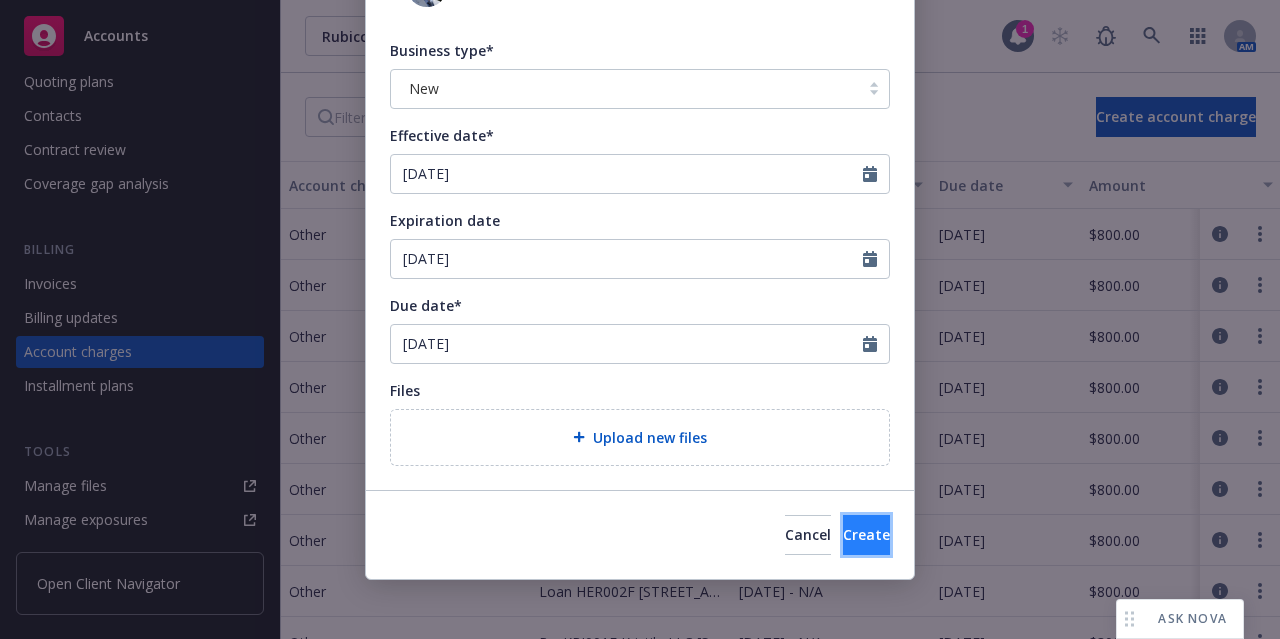 click on "Create" at bounding box center [866, 535] 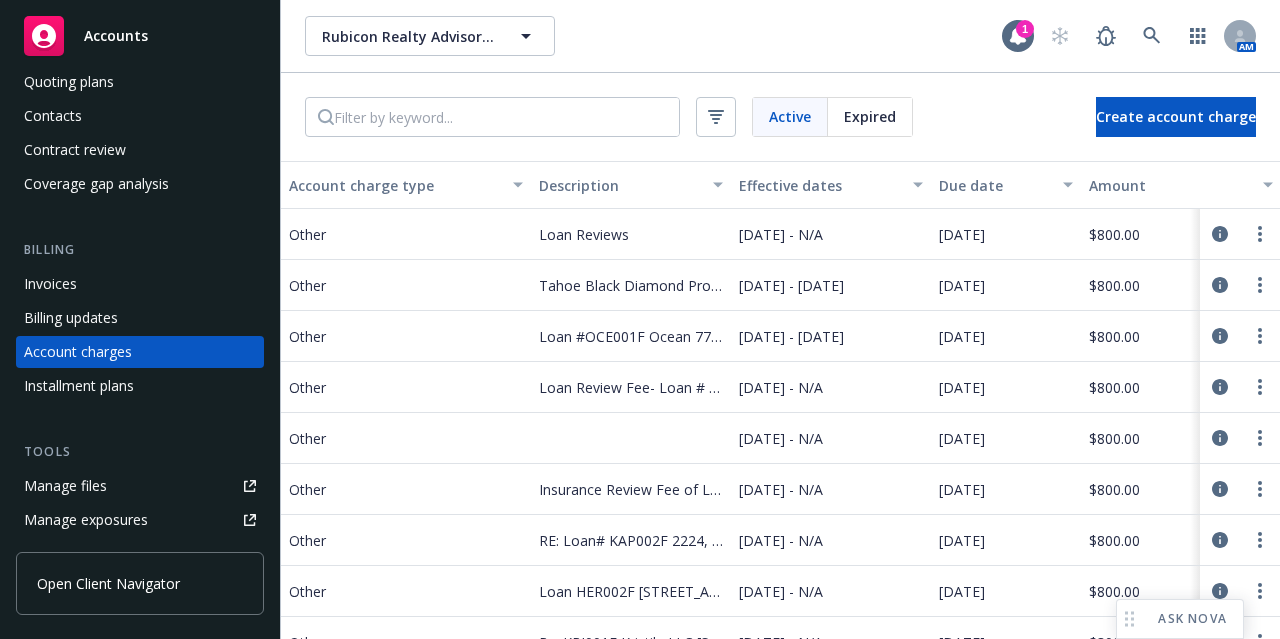 click on "Due date" at bounding box center [995, 185] 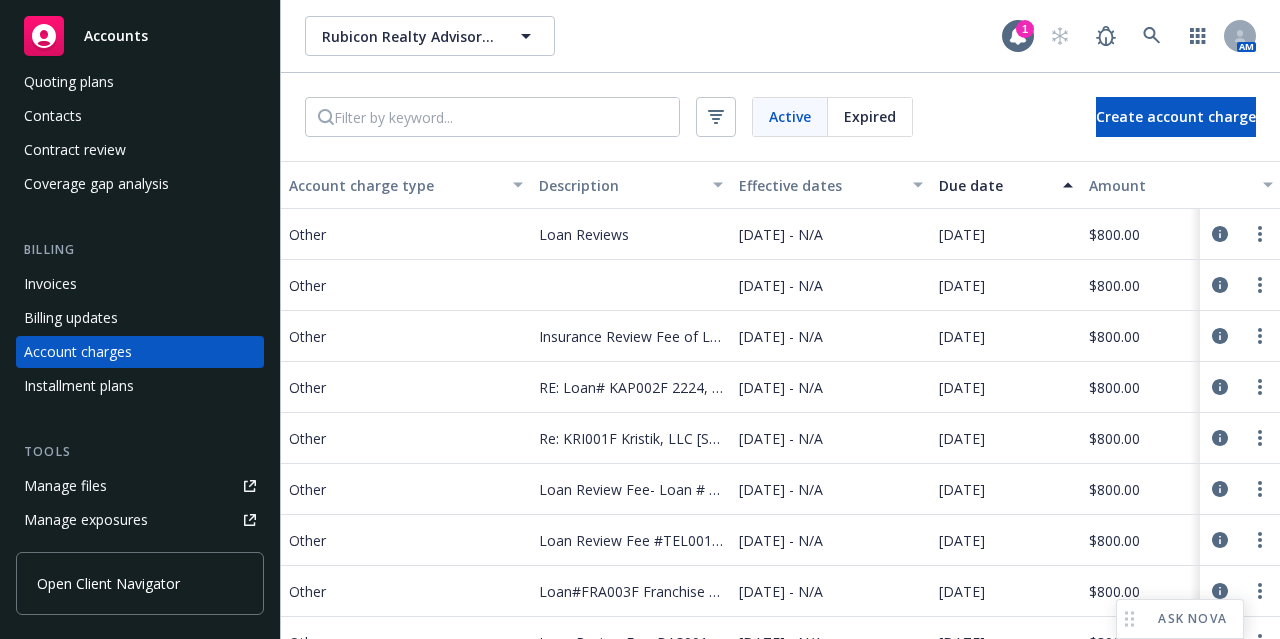 click on "Due date" at bounding box center [995, 185] 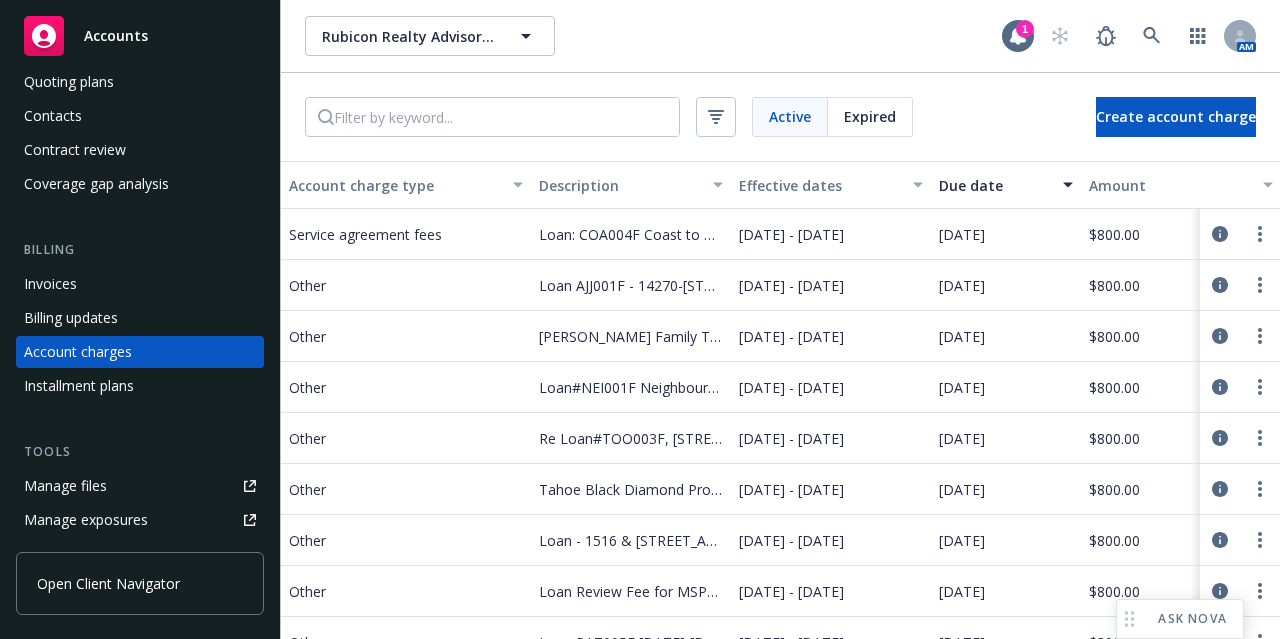 click at bounding box center (1240, 285) 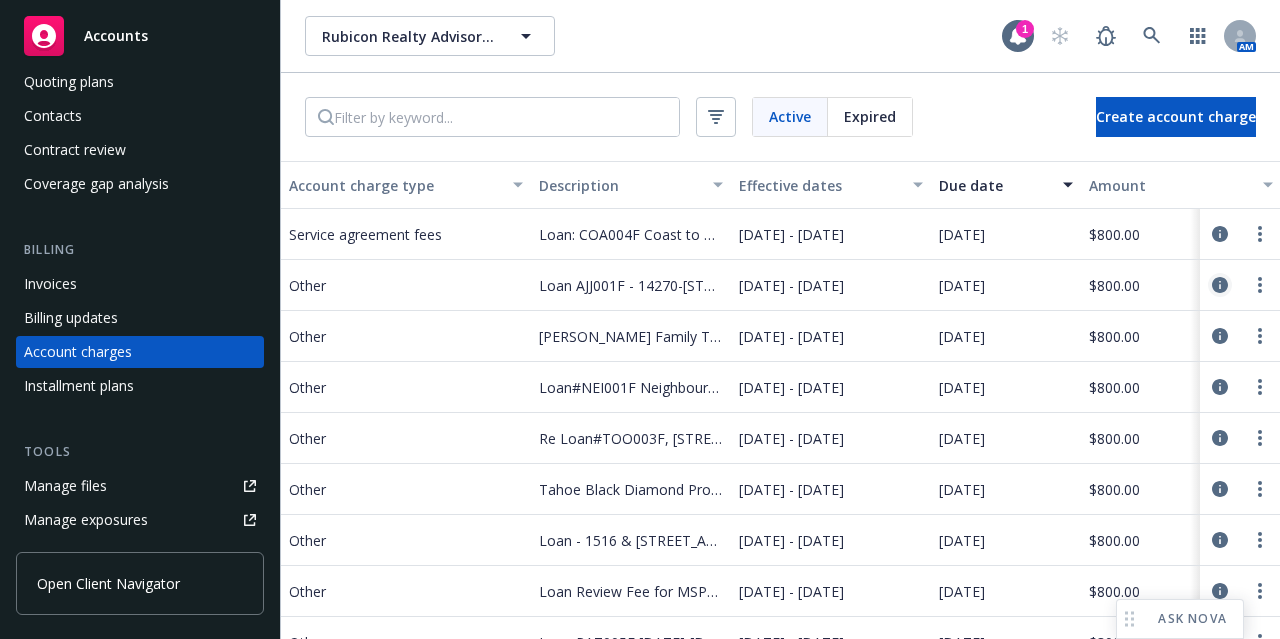 click at bounding box center (1220, 285) 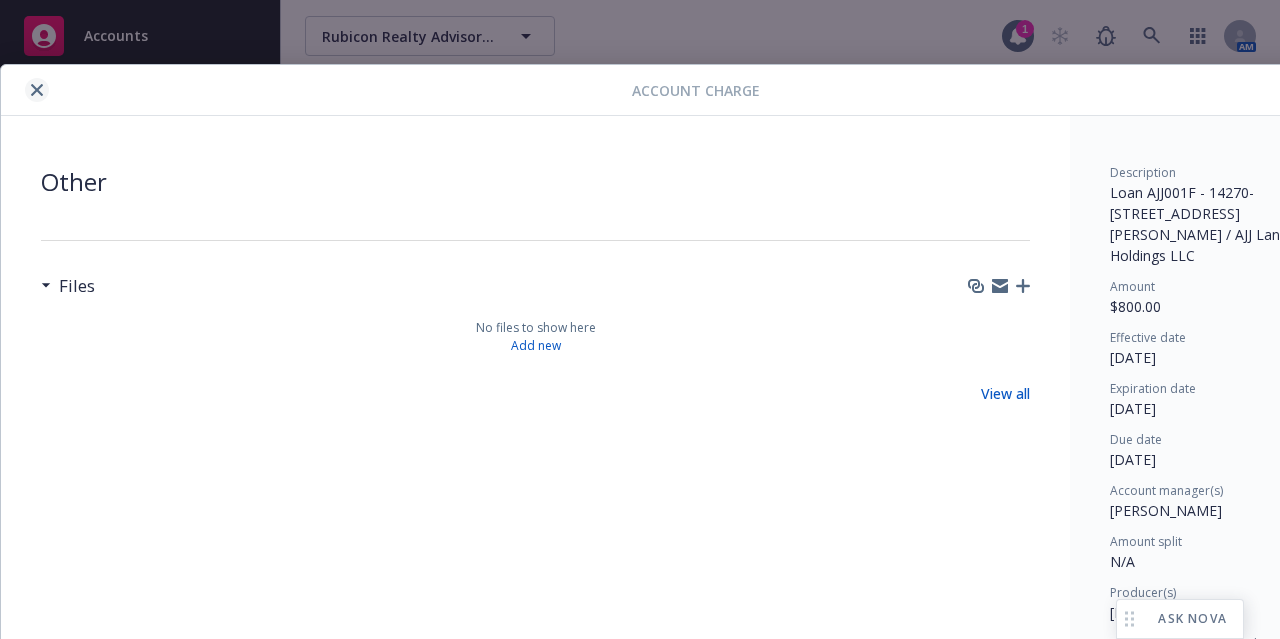 click at bounding box center [37, 90] 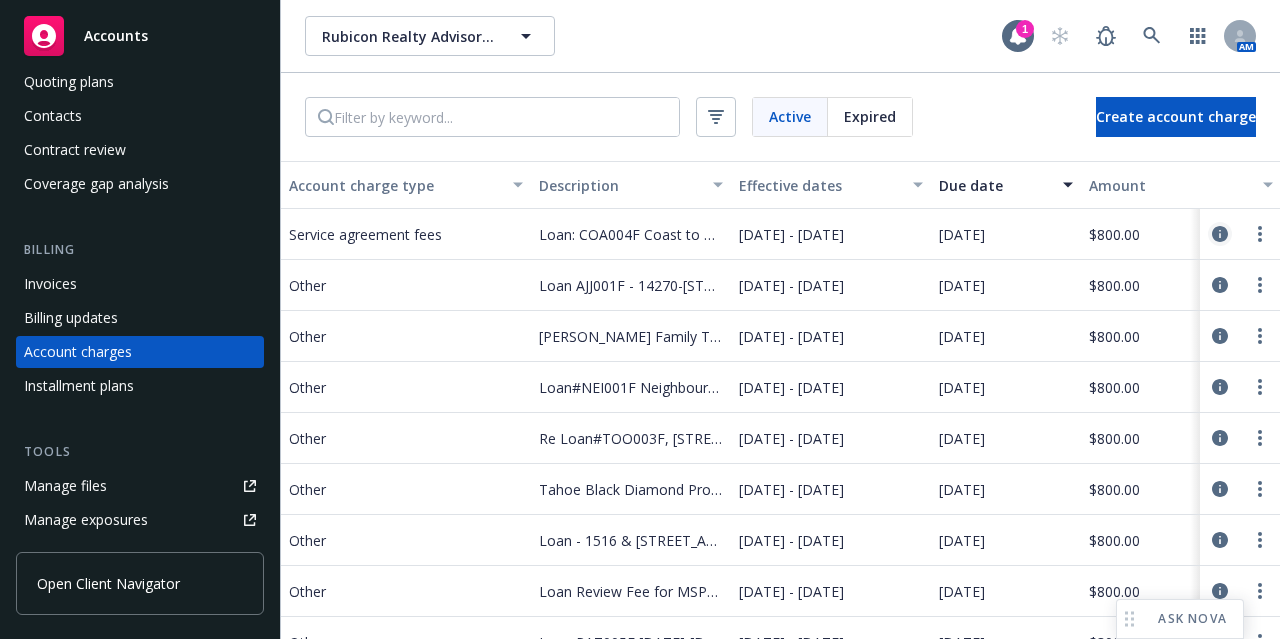 click 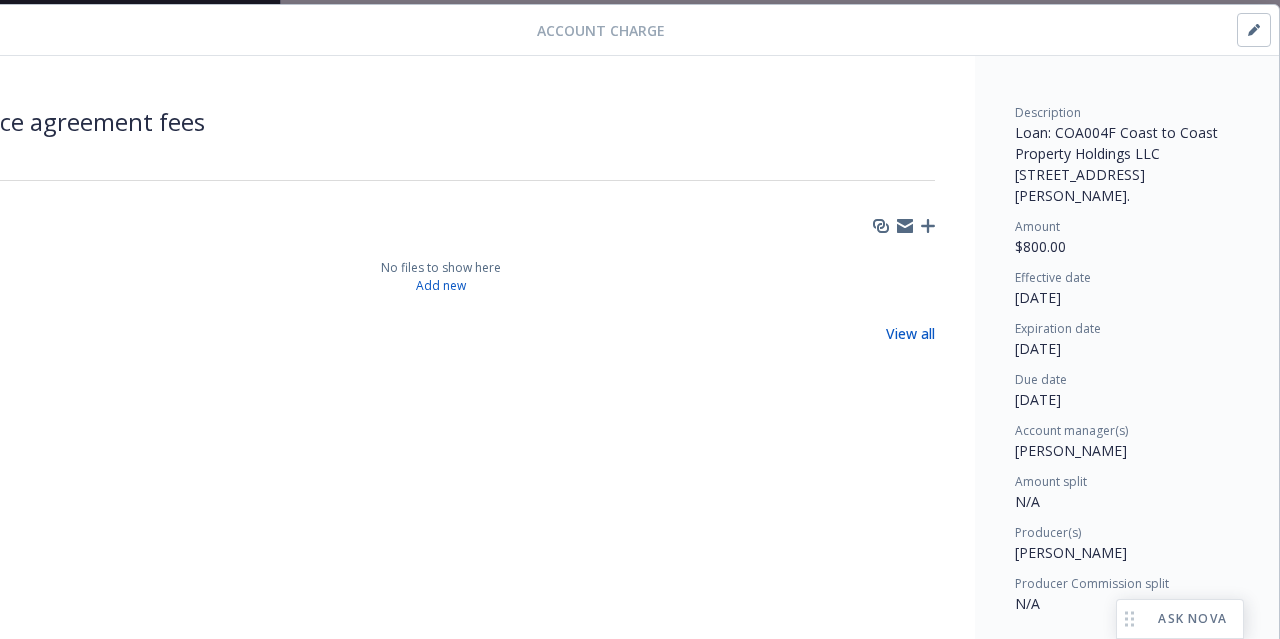scroll, scrollTop: 60, scrollLeft: 110, axis: both 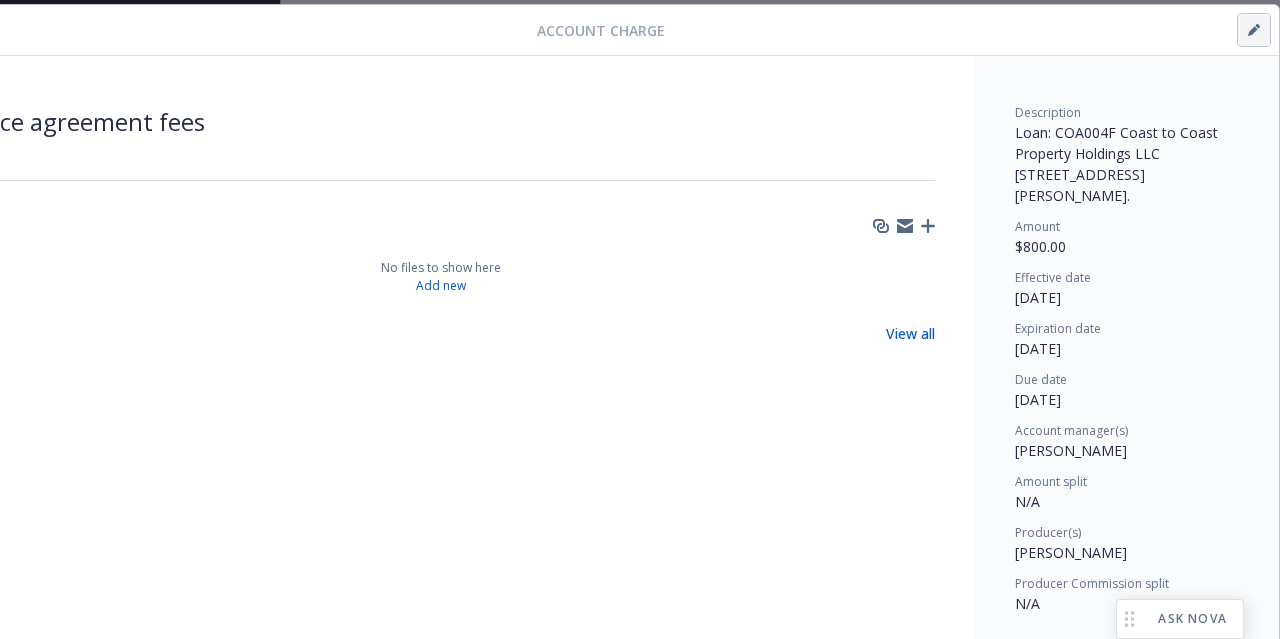 click at bounding box center (1254, 30) 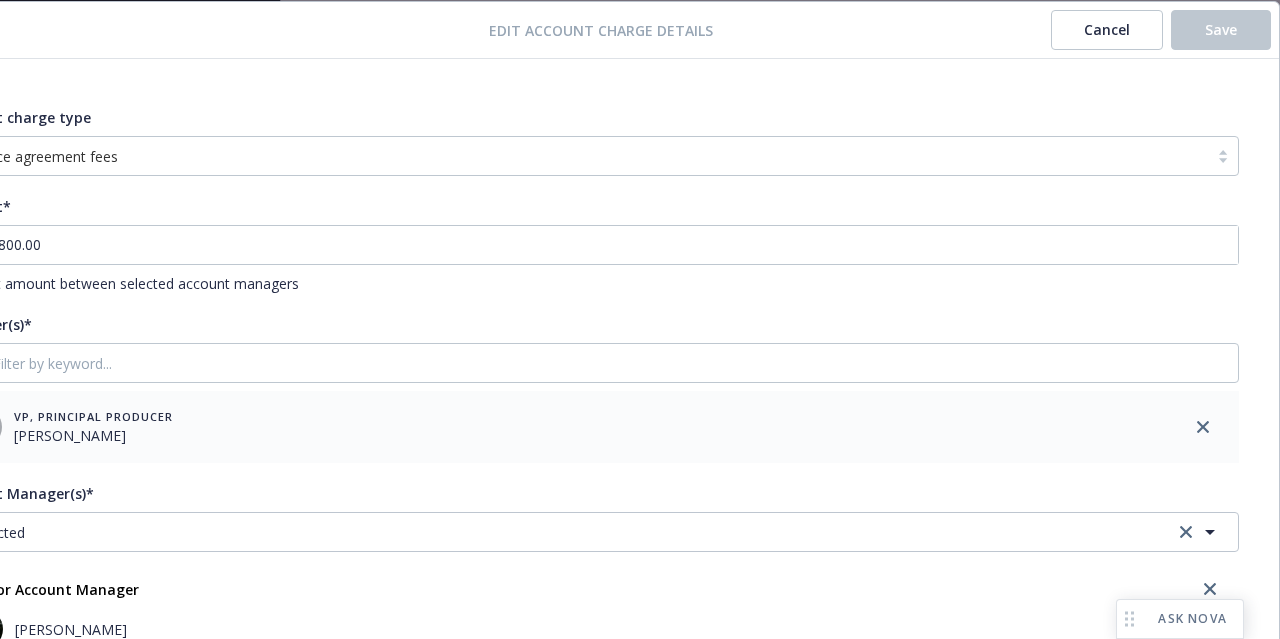 scroll, scrollTop: 63, scrollLeft: 0, axis: vertical 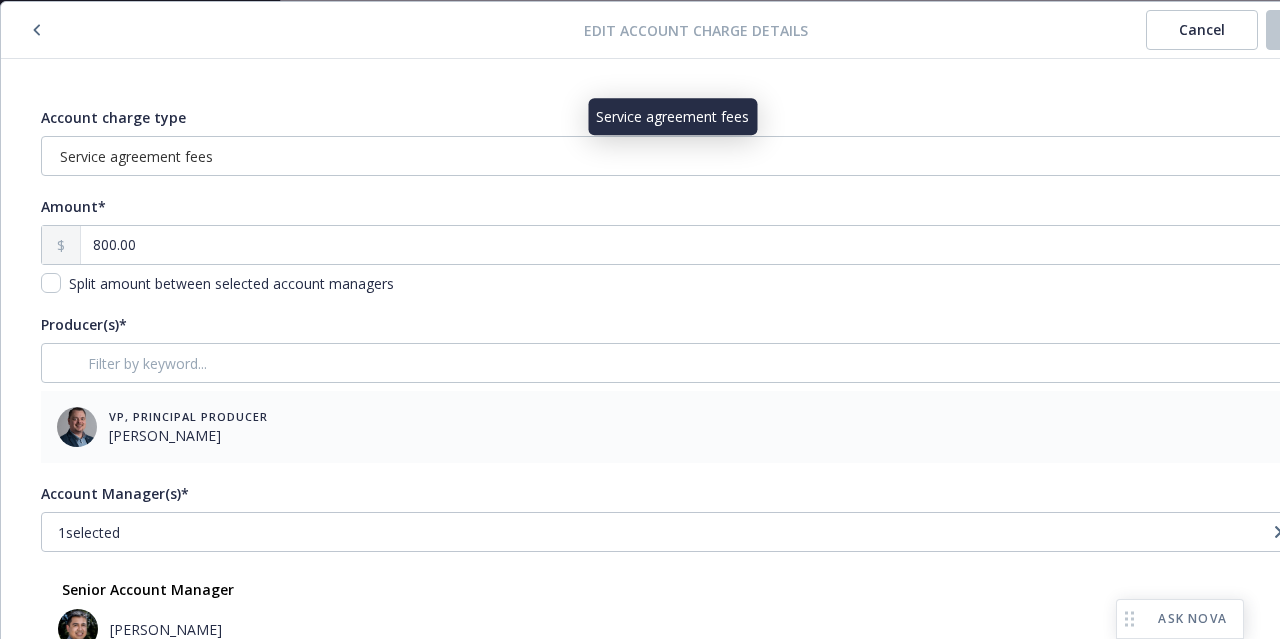 click on "Service agreement fees" at bounding box center [672, 156] 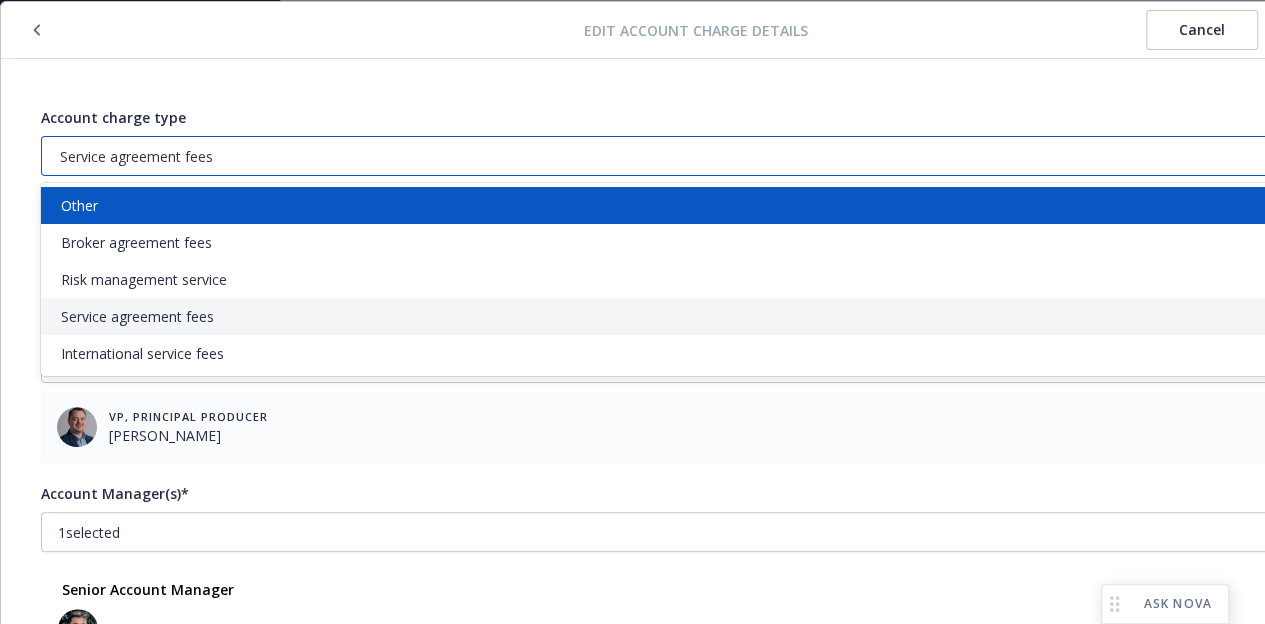 click on "Other" at bounding box center (688, 205) 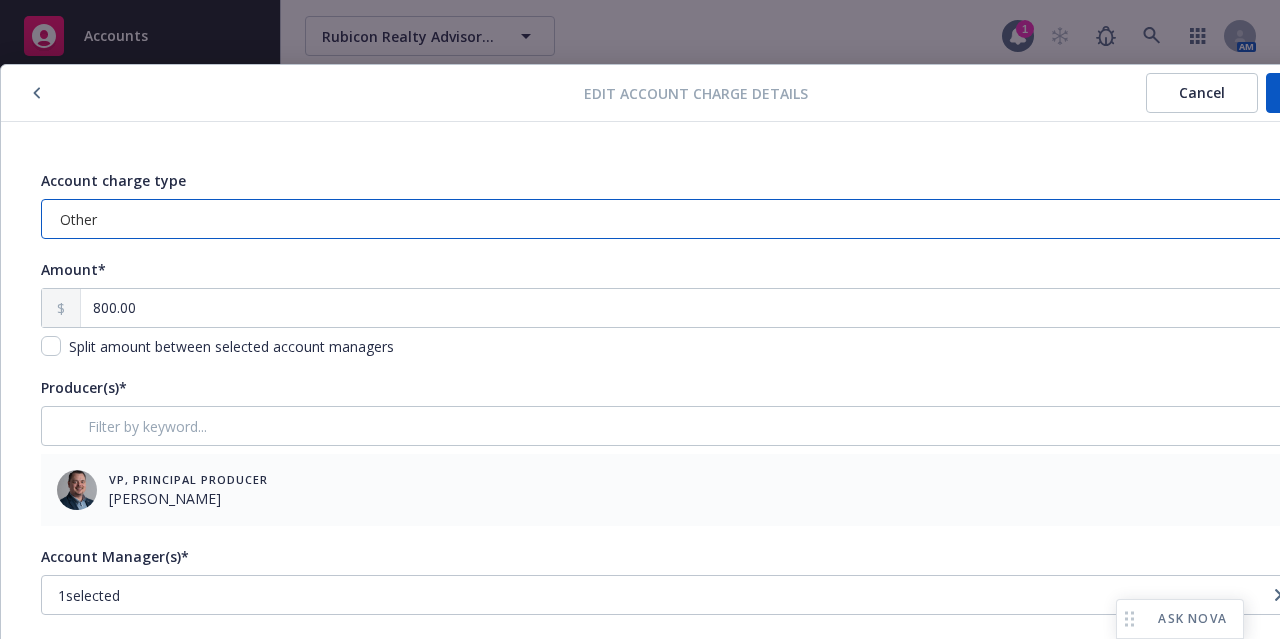 scroll, scrollTop: 0, scrollLeft: 110, axis: horizontal 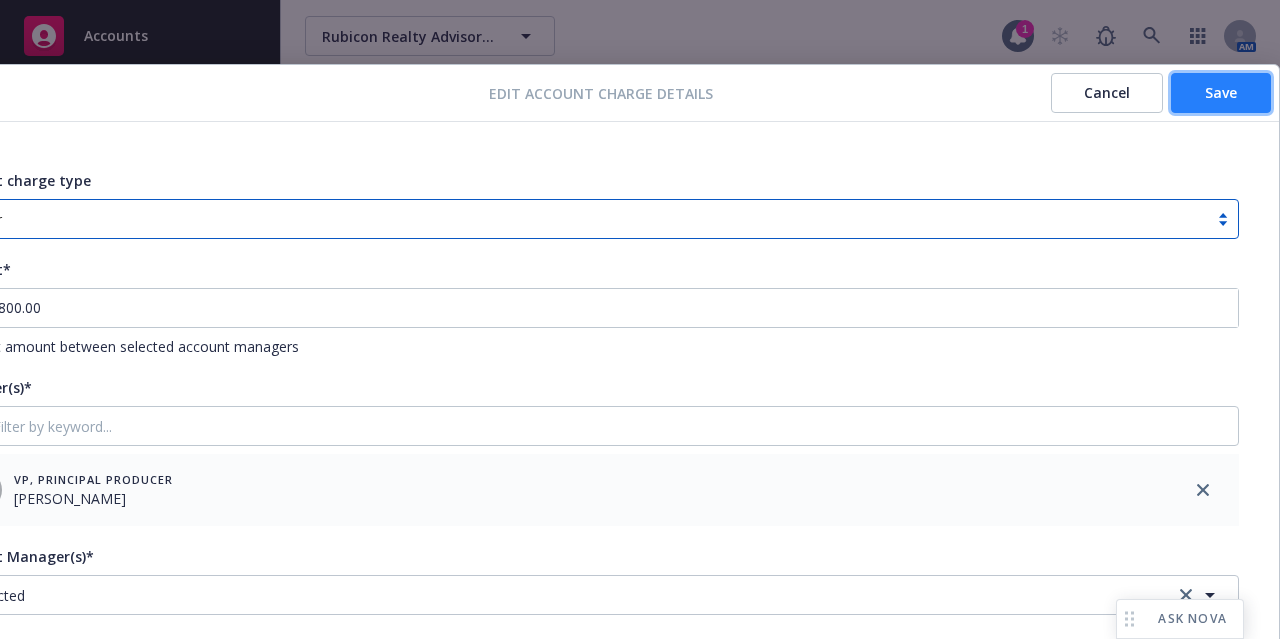 click on "Save" at bounding box center (1221, 93) 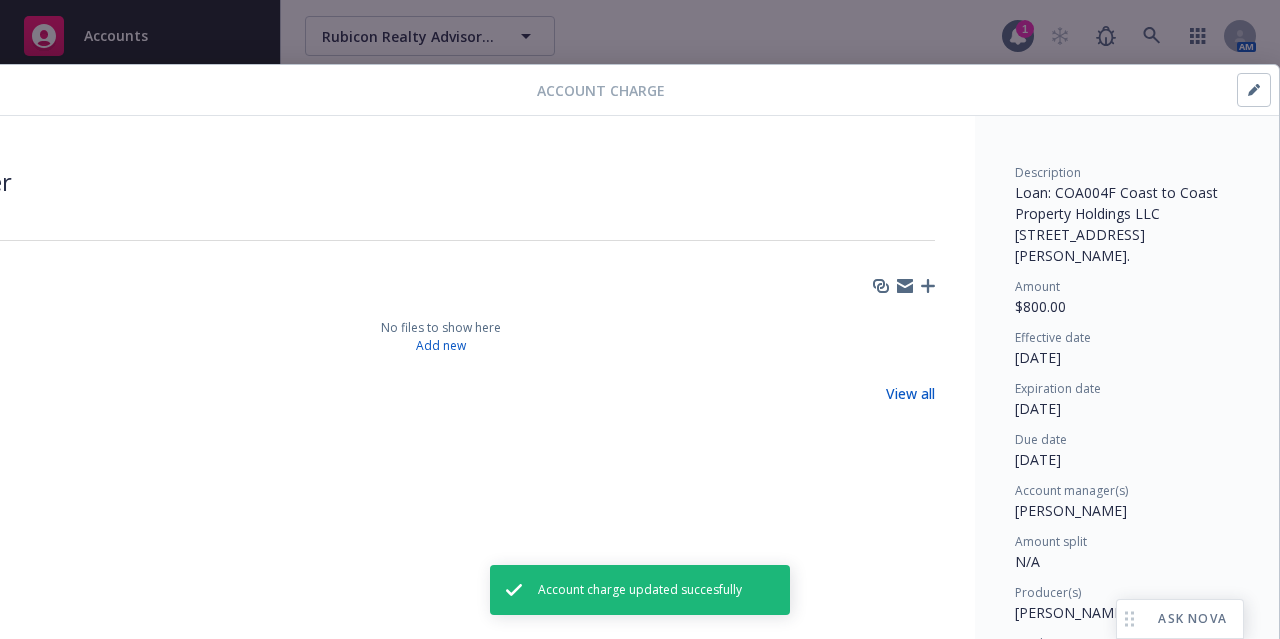 scroll, scrollTop: 0, scrollLeft: 0, axis: both 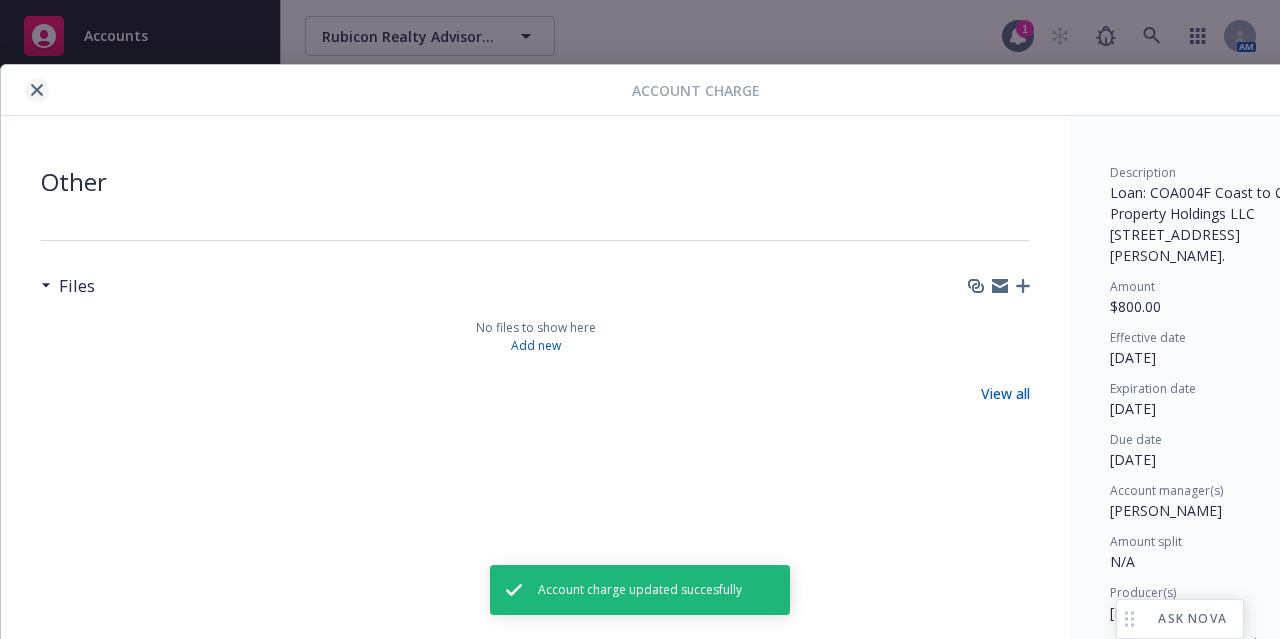 click 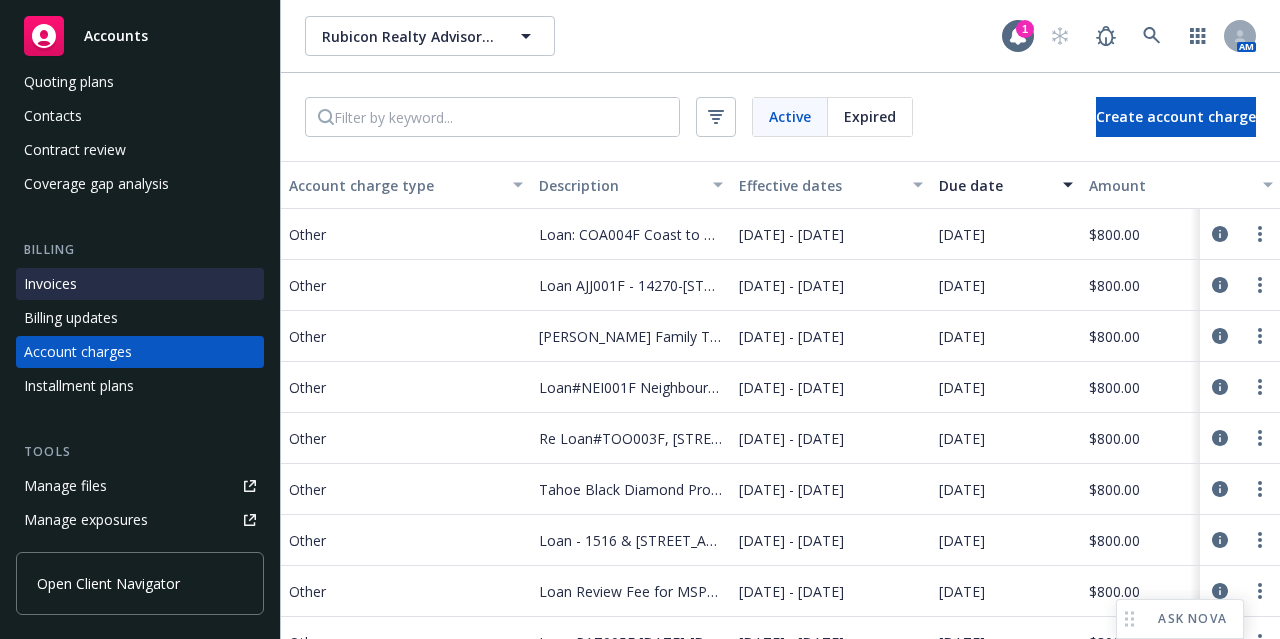 click on "Invoices" at bounding box center [140, 284] 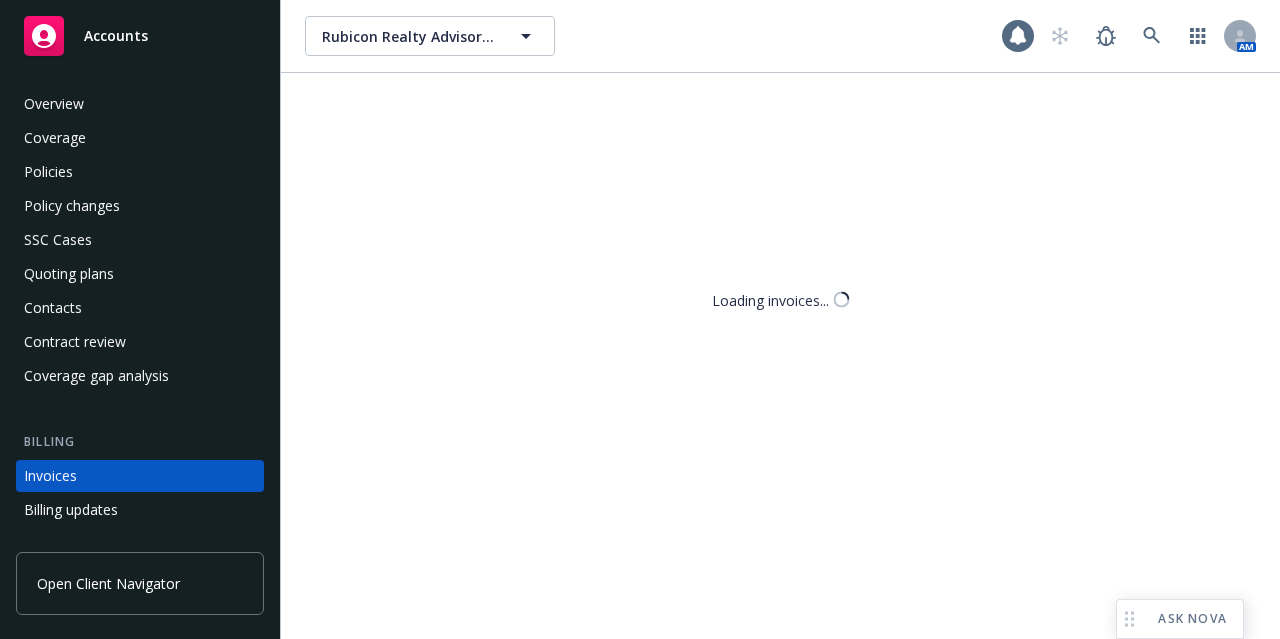 scroll, scrollTop: 124, scrollLeft: 0, axis: vertical 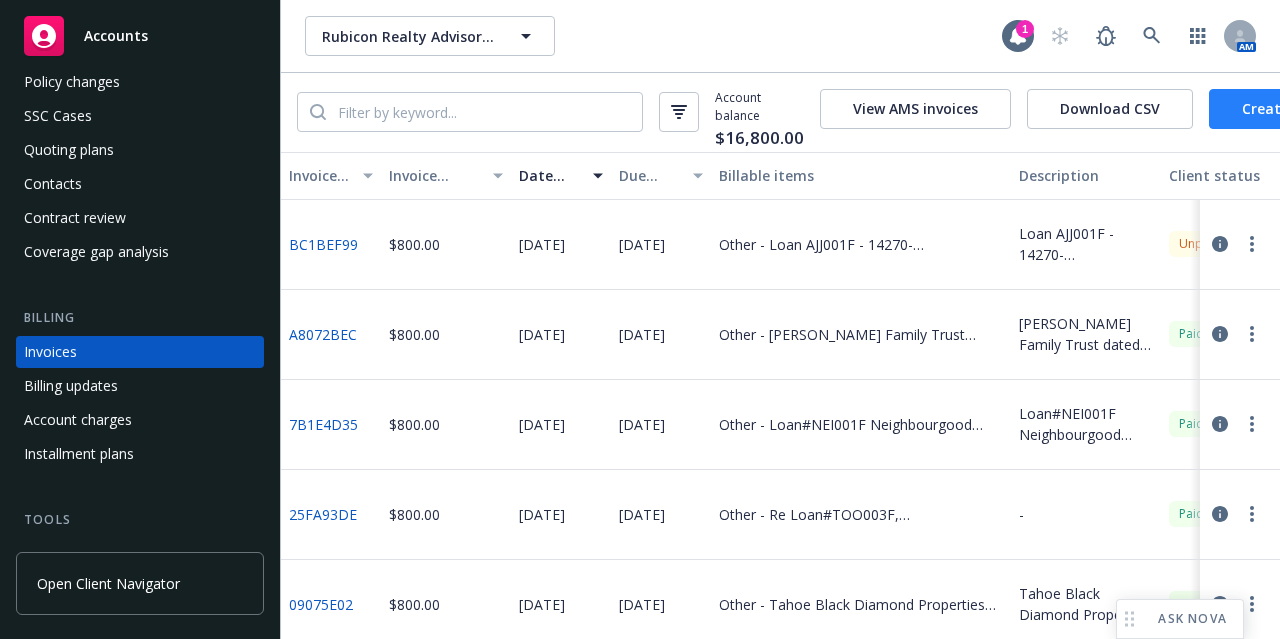 click on "Create Invoice" at bounding box center (1291, 109) 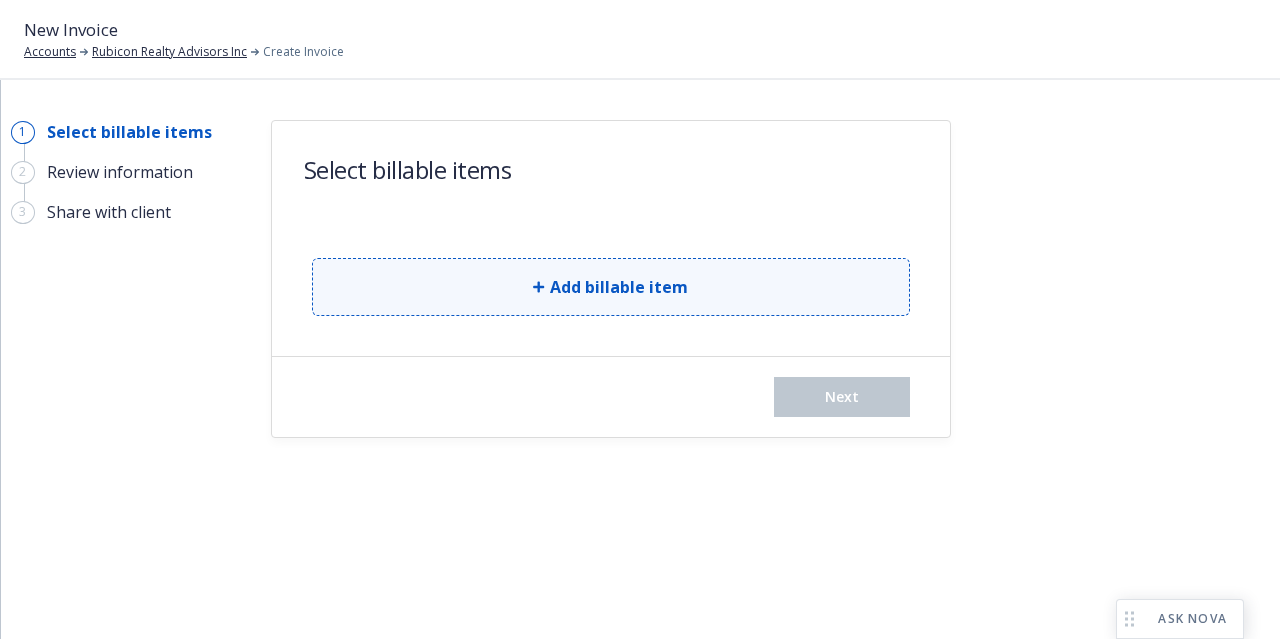 scroll, scrollTop: 0, scrollLeft: 0, axis: both 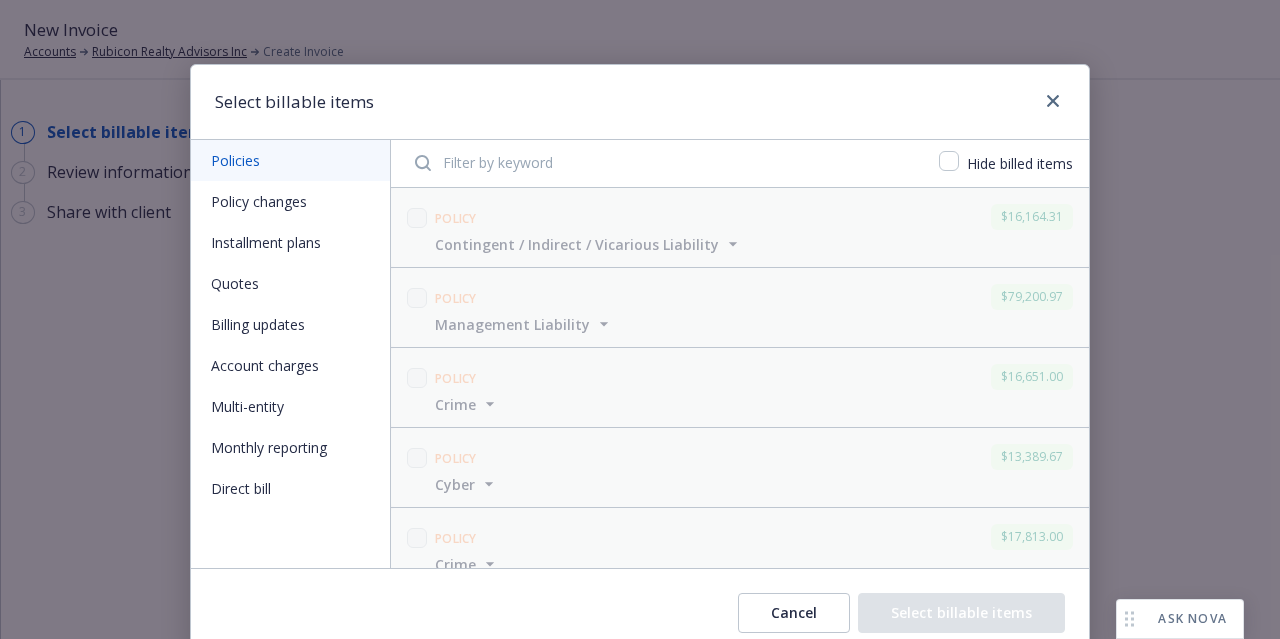 click on "Account charges" at bounding box center [290, 365] 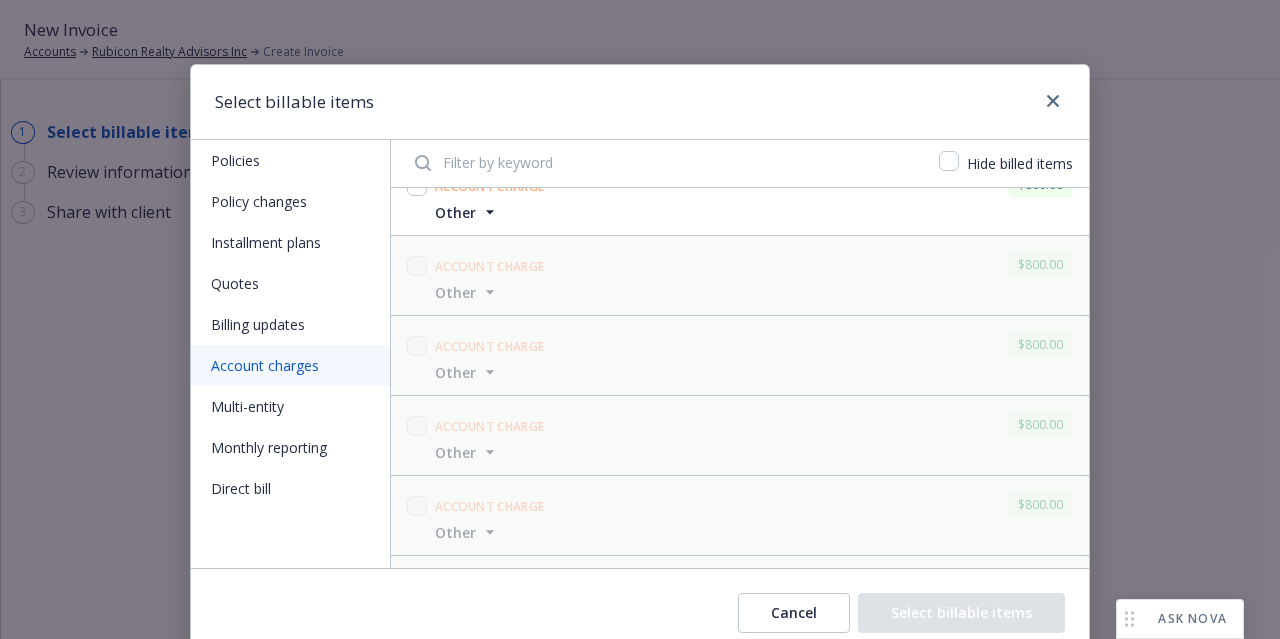 scroll, scrollTop: 2116, scrollLeft: 0, axis: vertical 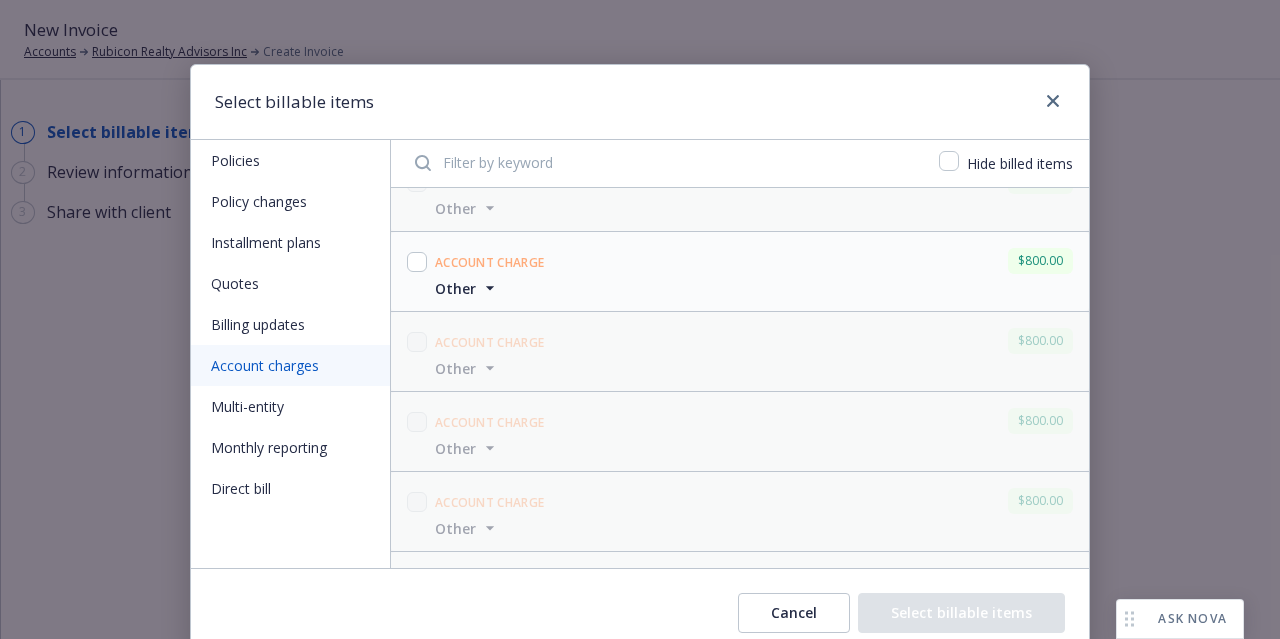 click on "Other" at bounding box center [455, 288] 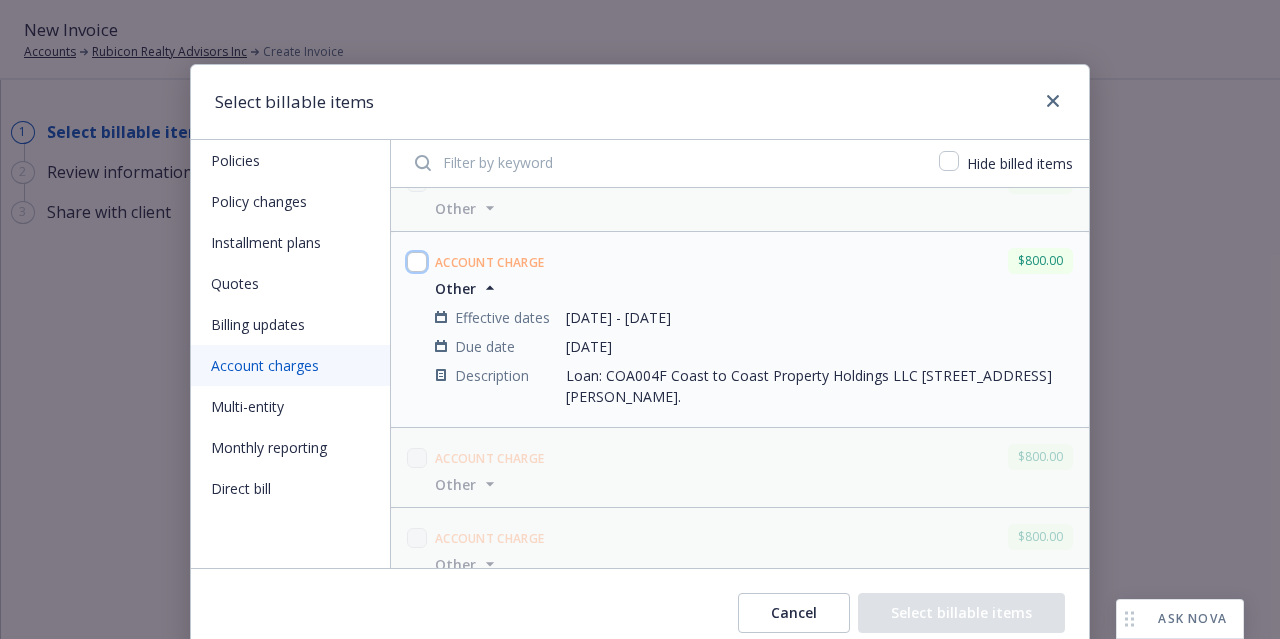 click at bounding box center [417, 262] 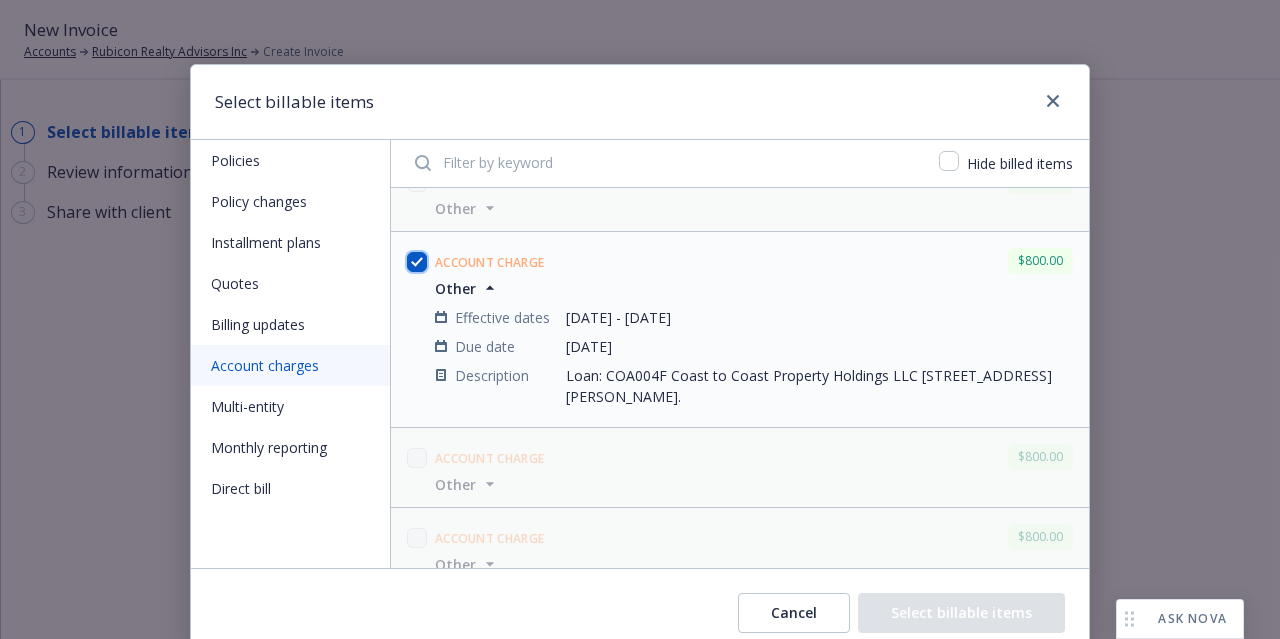 checkbox on "true" 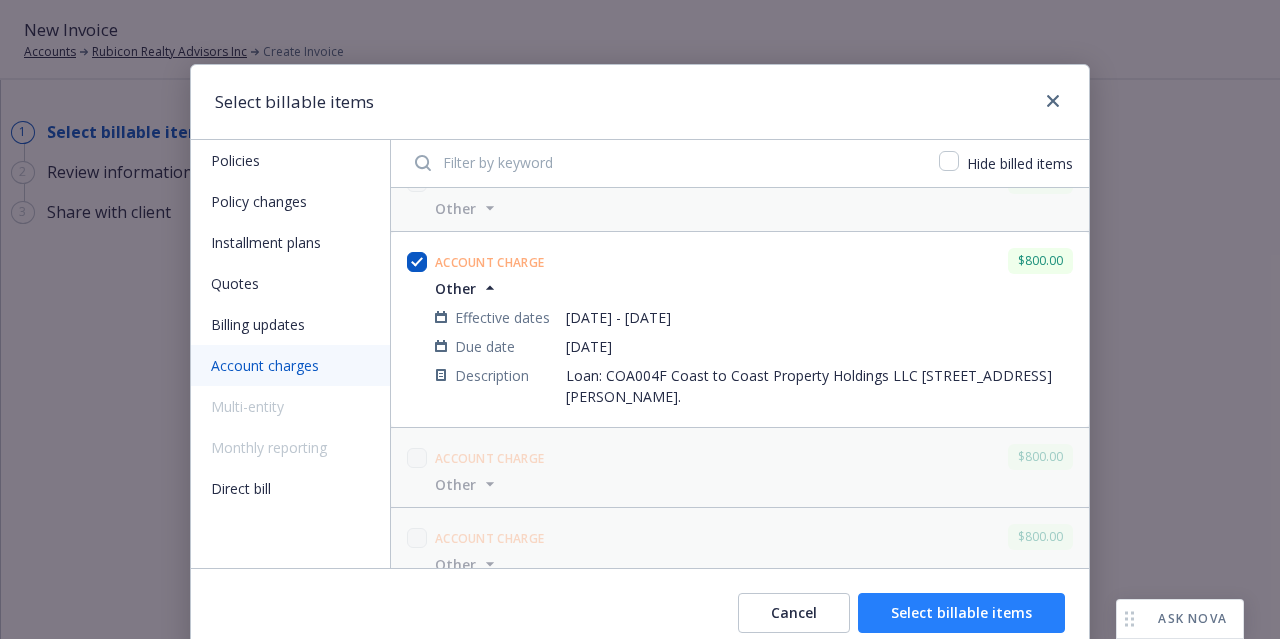 click on "Select billable items" at bounding box center [961, 613] 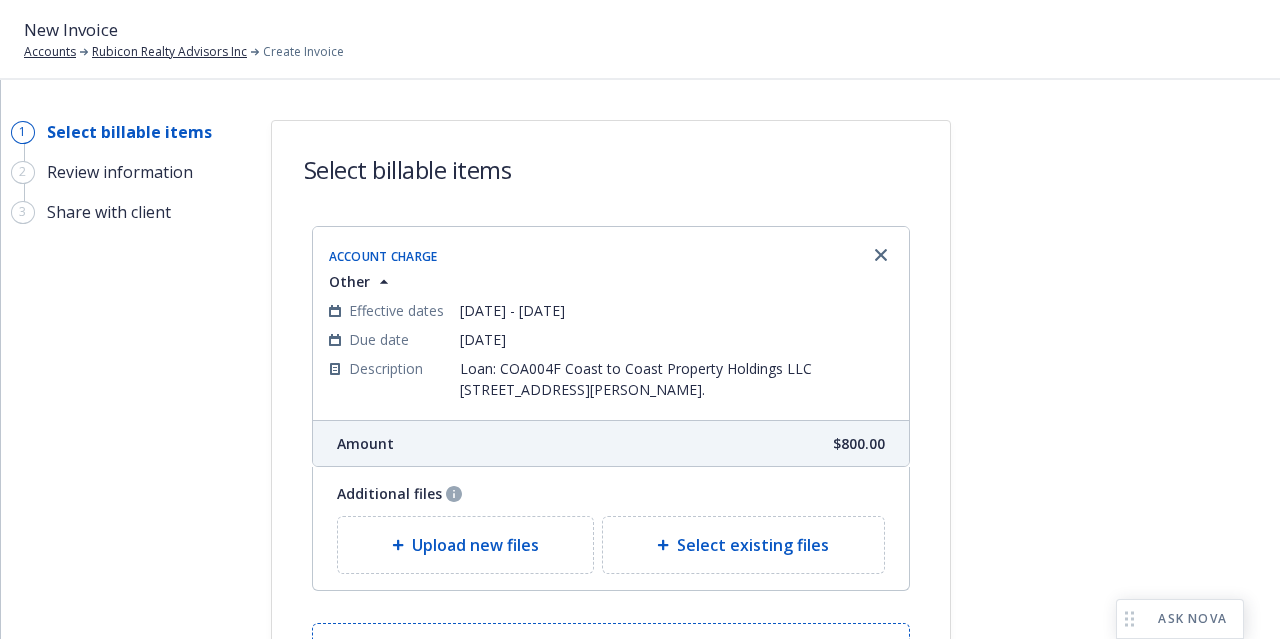 scroll, scrollTop: 200, scrollLeft: 0, axis: vertical 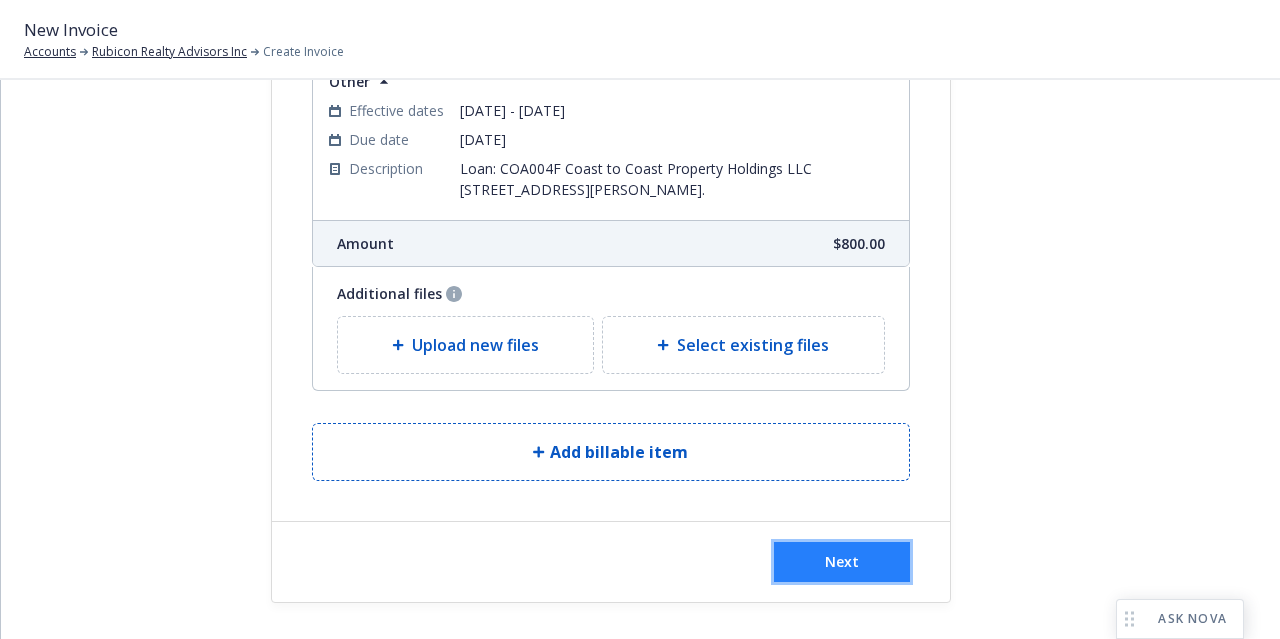 click on "Next" at bounding box center (842, 561) 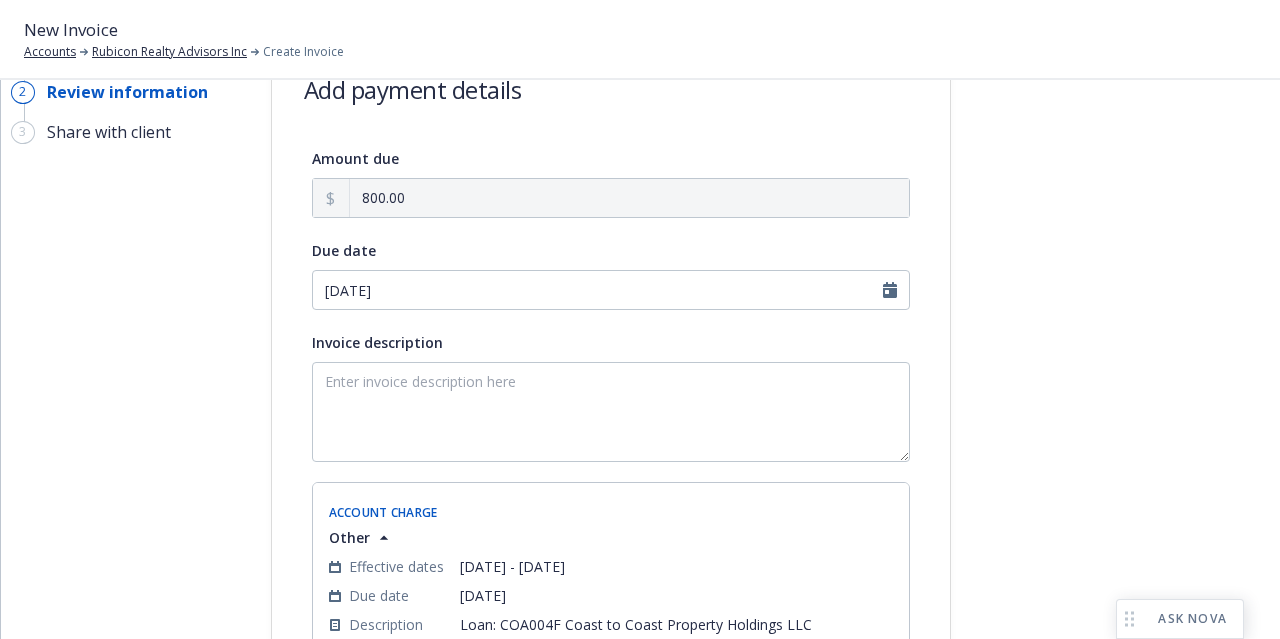 scroll, scrollTop: 77, scrollLeft: 0, axis: vertical 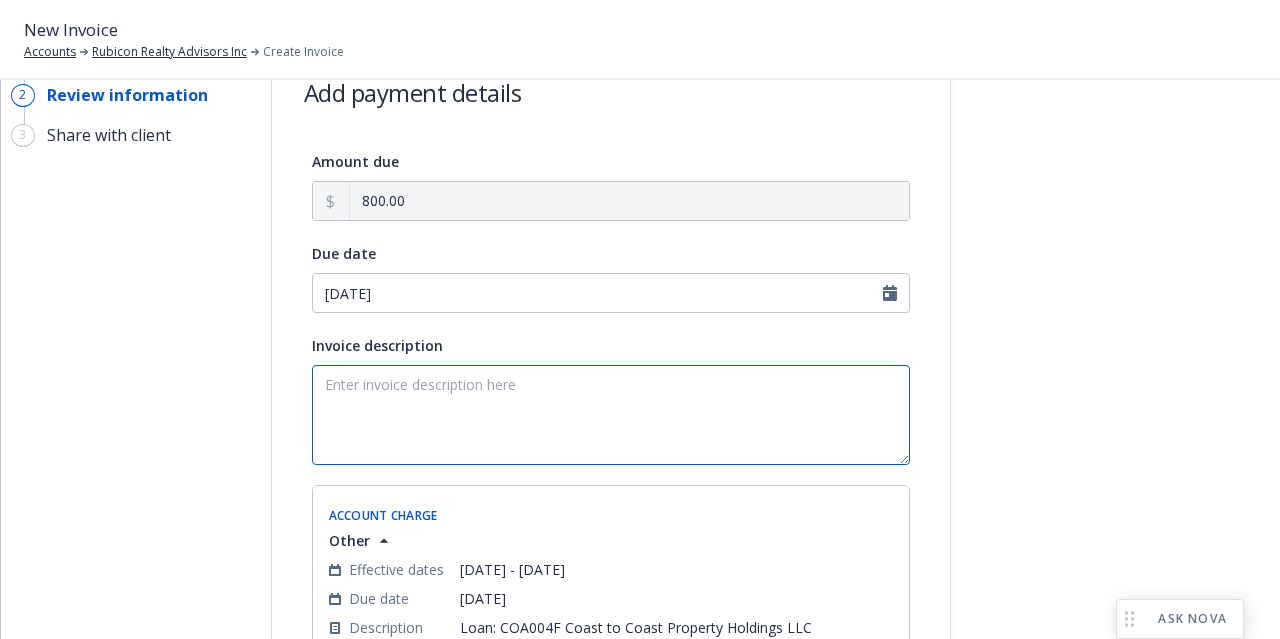 click on "Invoice description" at bounding box center (611, 415) 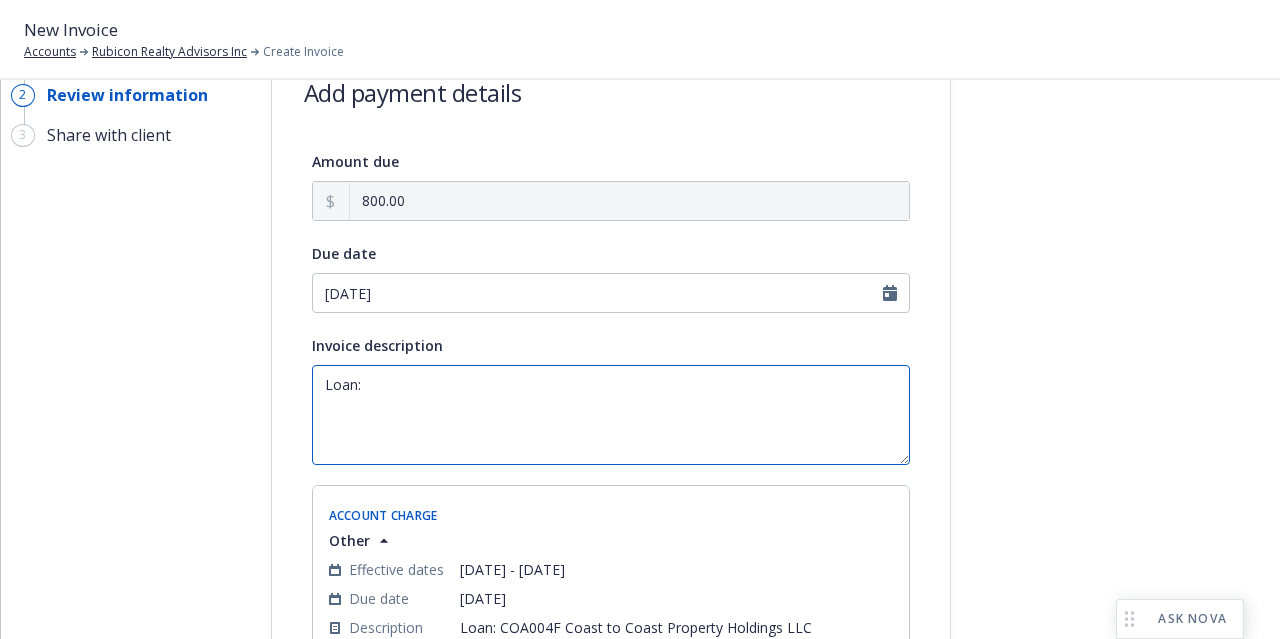 paste on "COA004F Coast to Coast Property Holdings LLC 2965 Speno Drive, Patterson, CA 95363." 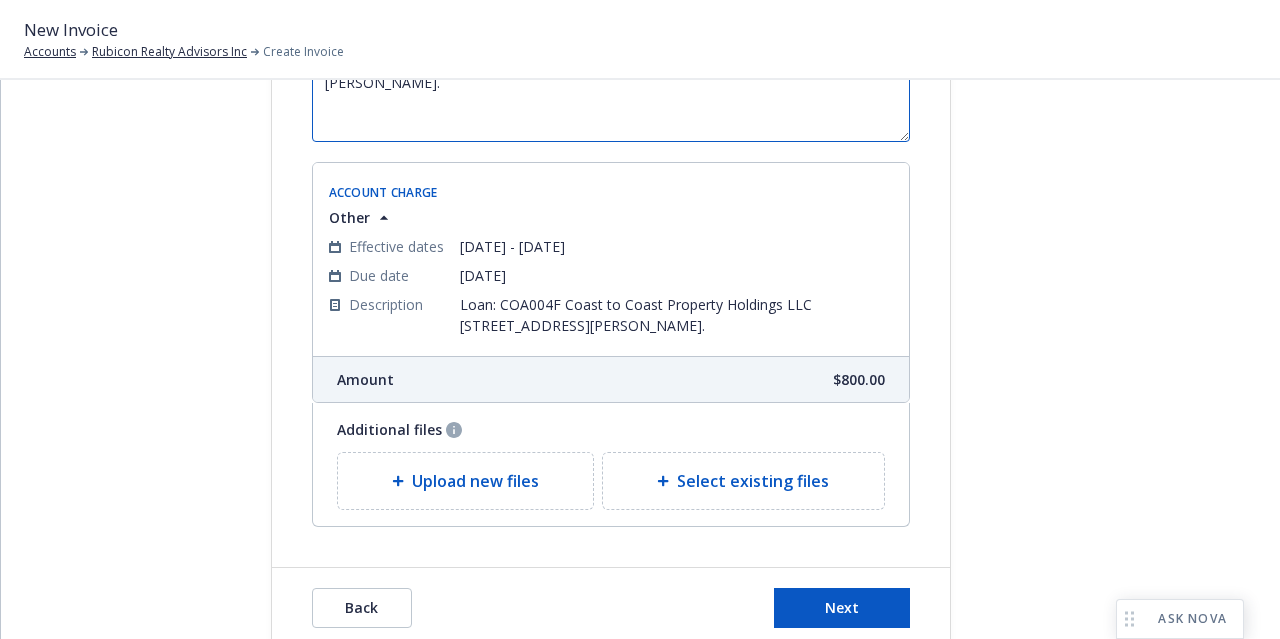 scroll, scrollTop: 446, scrollLeft: 0, axis: vertical 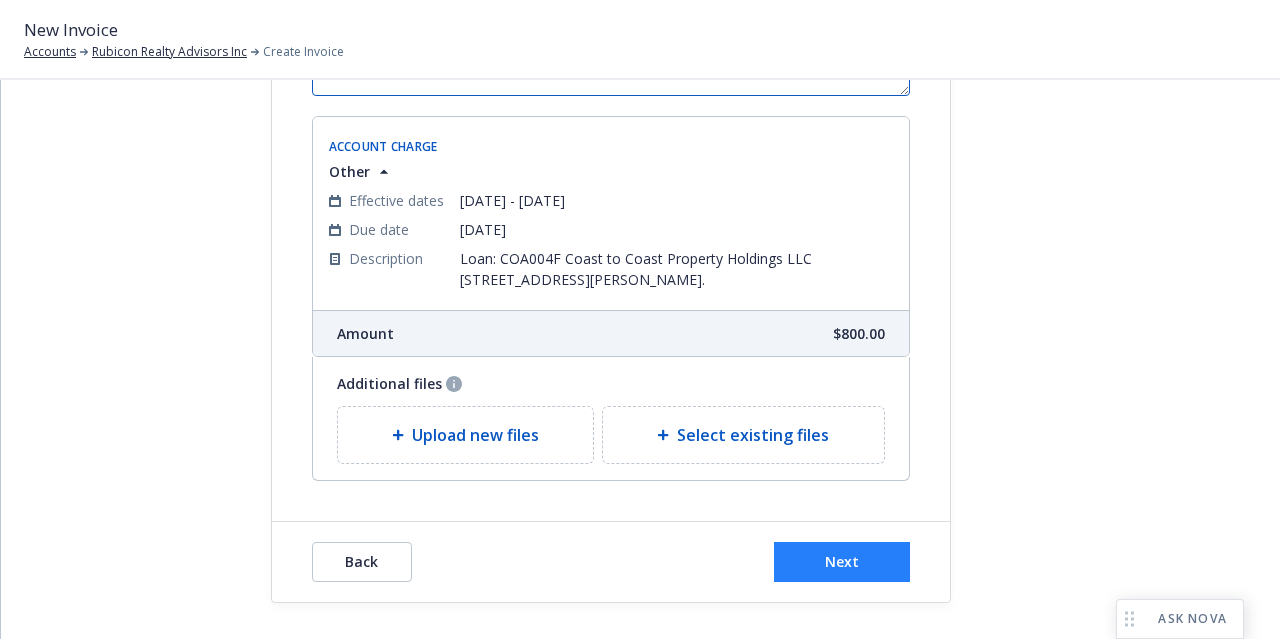 type on "Loan: COA004F Coast to Coast Property Holdings LLC [STREET_ADDRESS][PERSON_NAME]." 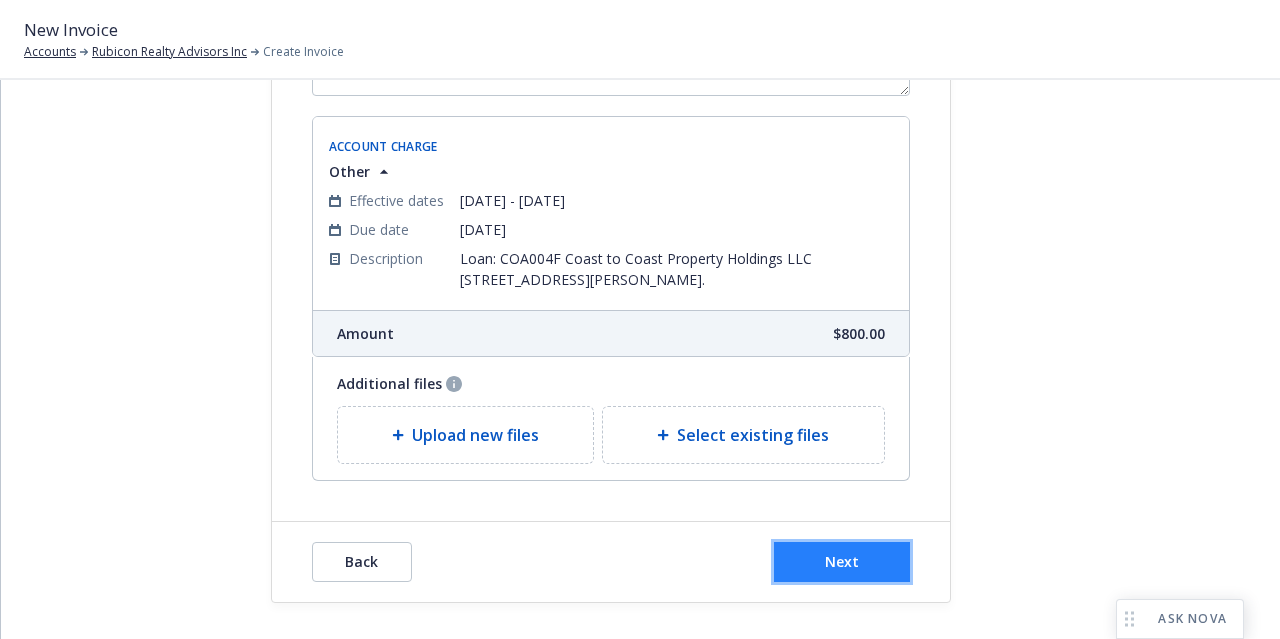 click on "Next" at bounding box center [842, 562] 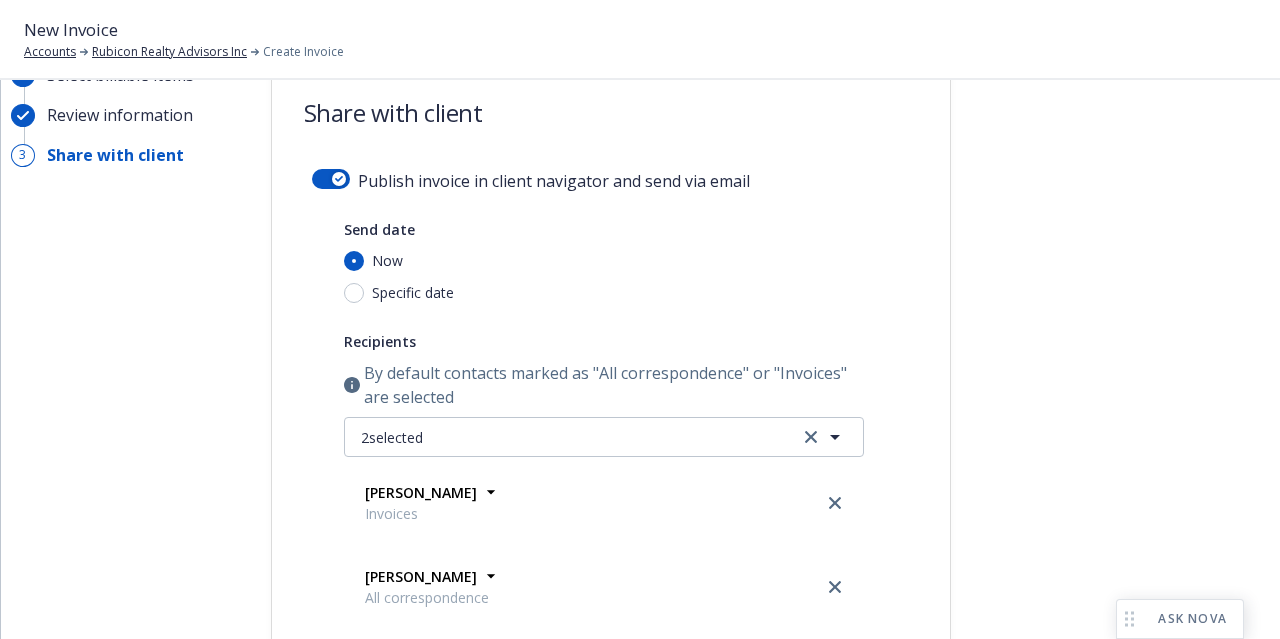 scroll, scrollTop: 52, scrollLeft: 0, axis: vertical 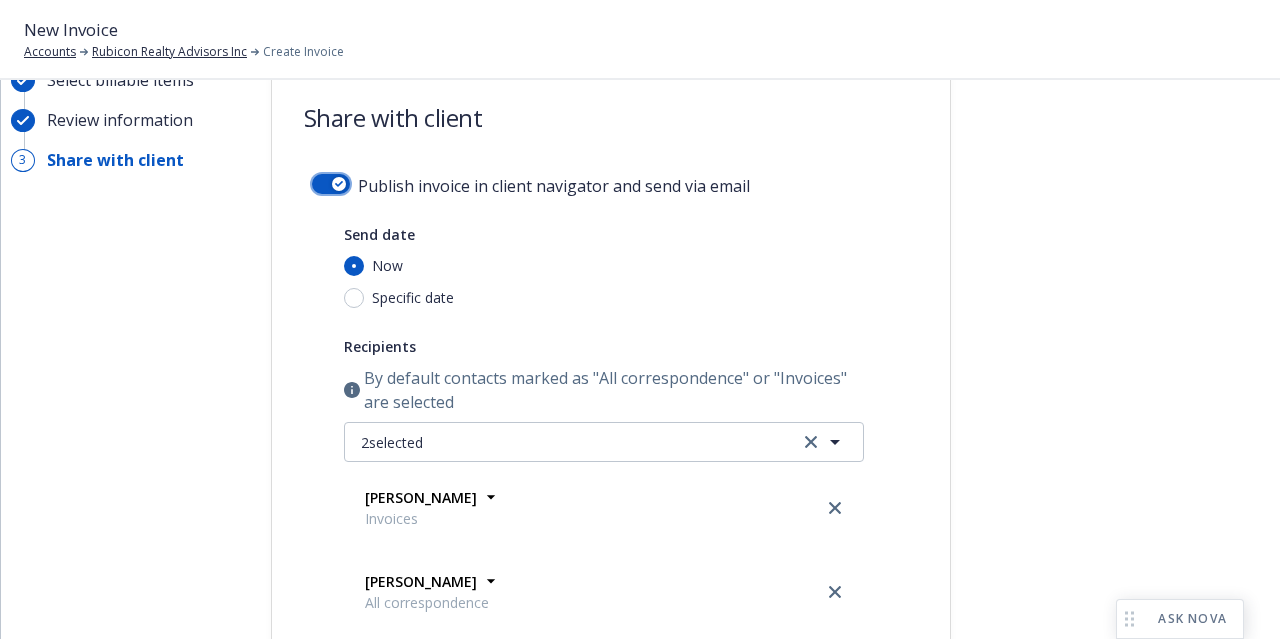 click at bounding box center [339, 184] 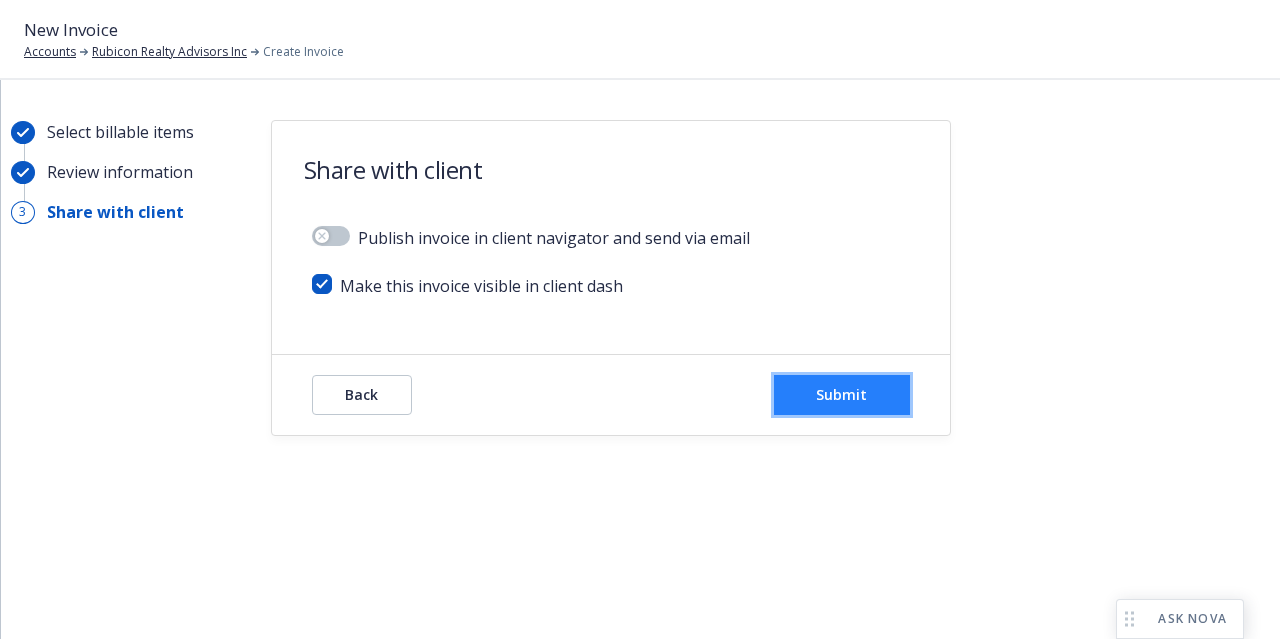 click on "Submit" at bounding box center [841, 394] 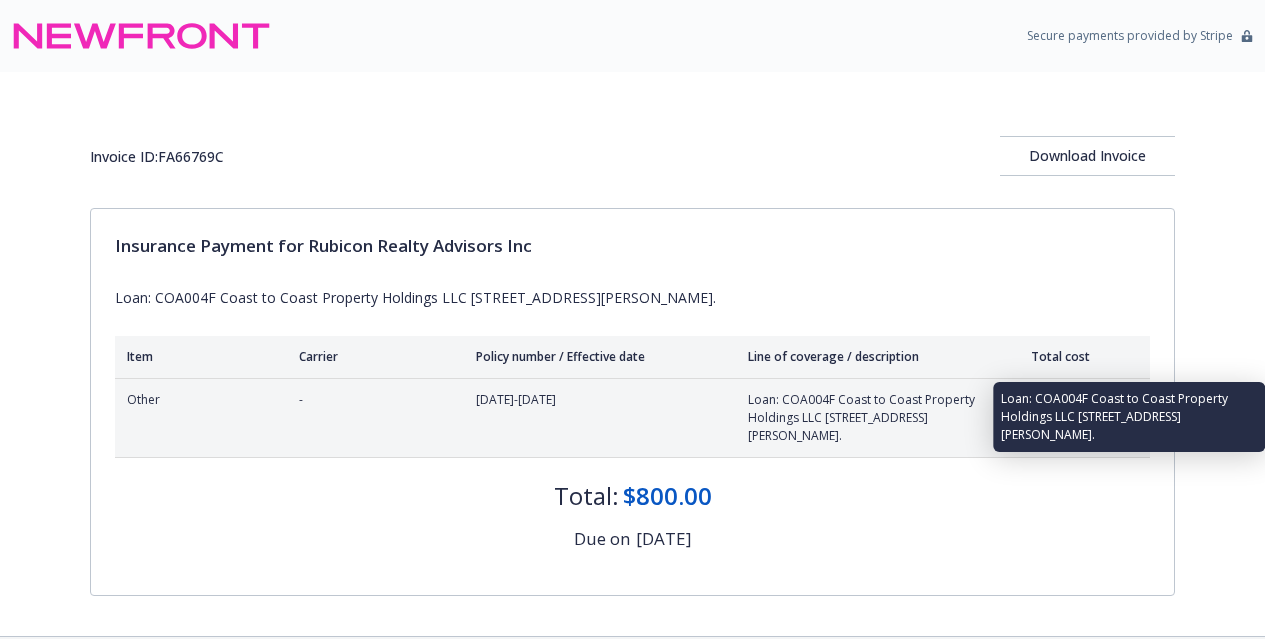 scroll, scrollTop: 0, scrollLeft: 0, axis: both 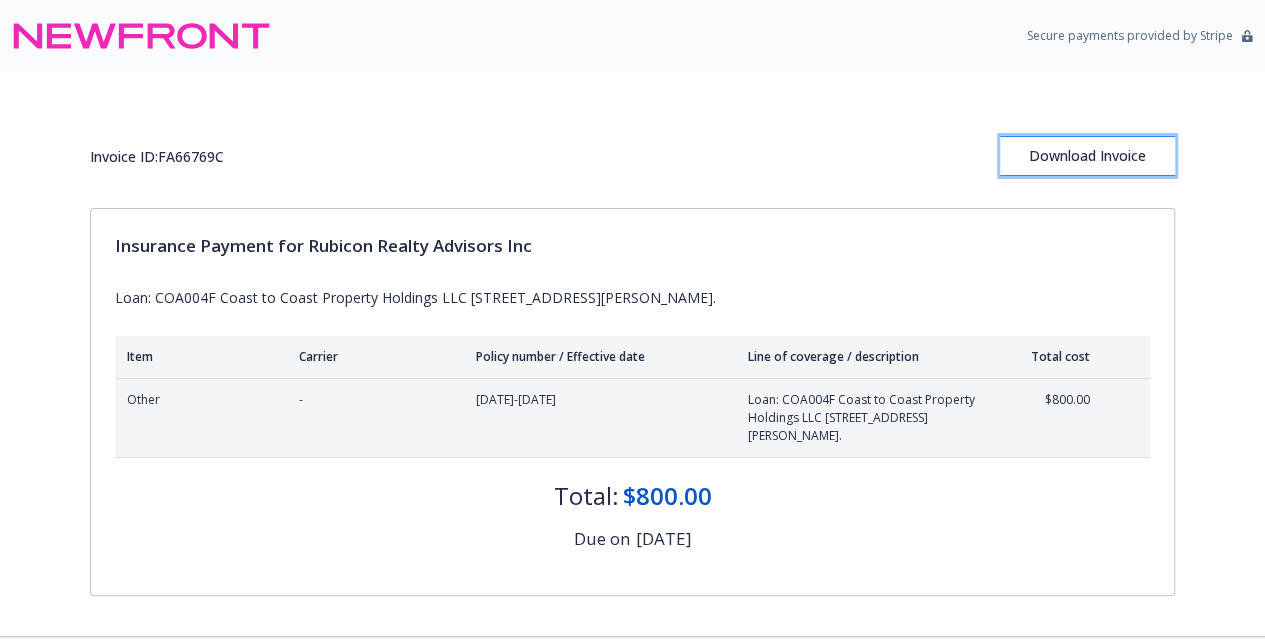 click on "Download Invoice" at bounding box center (1087, 156) 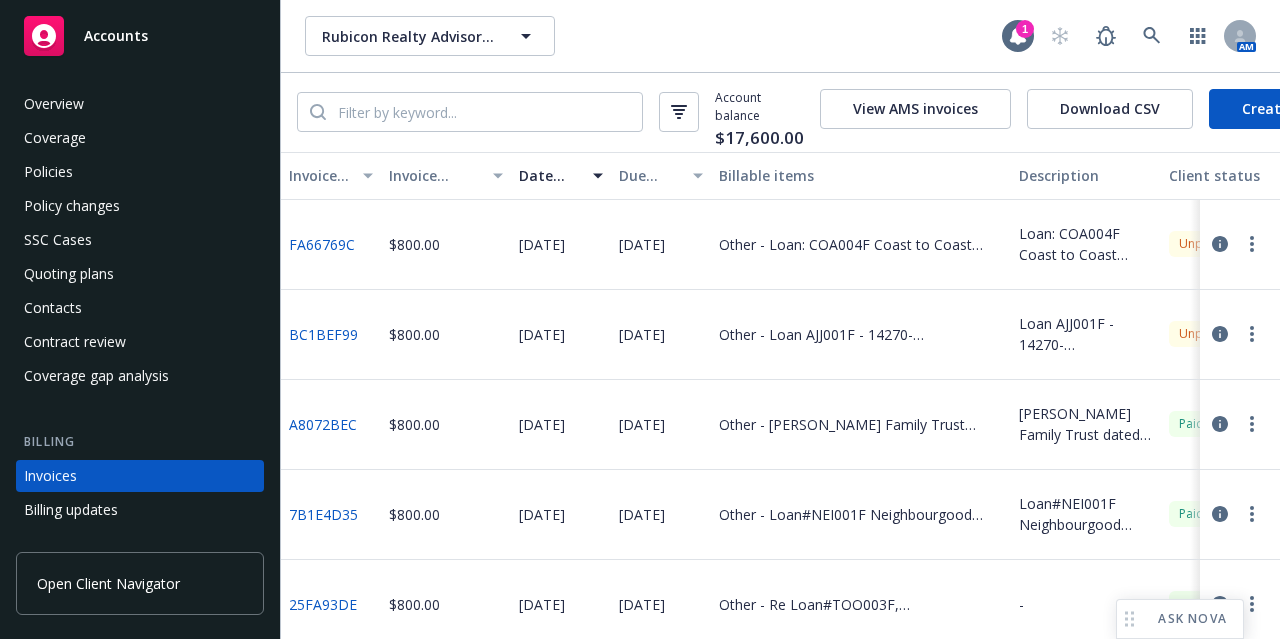 scroll, scrollTop: 0, scrollLeft: 0, axis: both 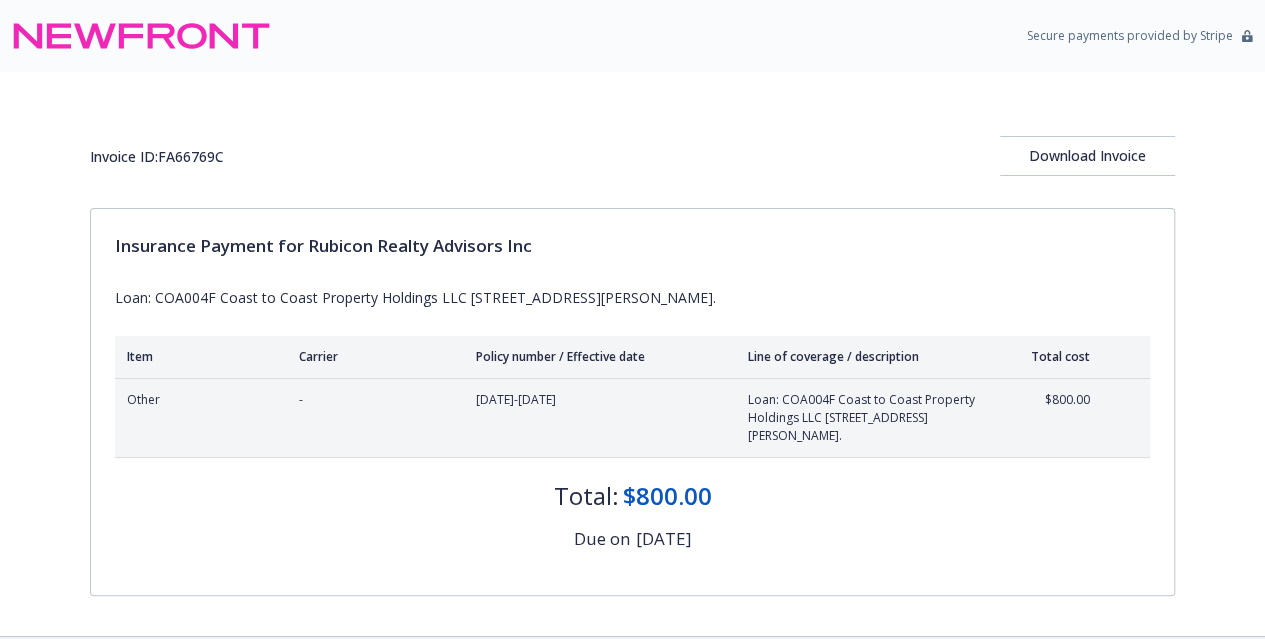 click on "Invoice ID:  FA66769C Download Invoice" at bounding box center [632, 140] 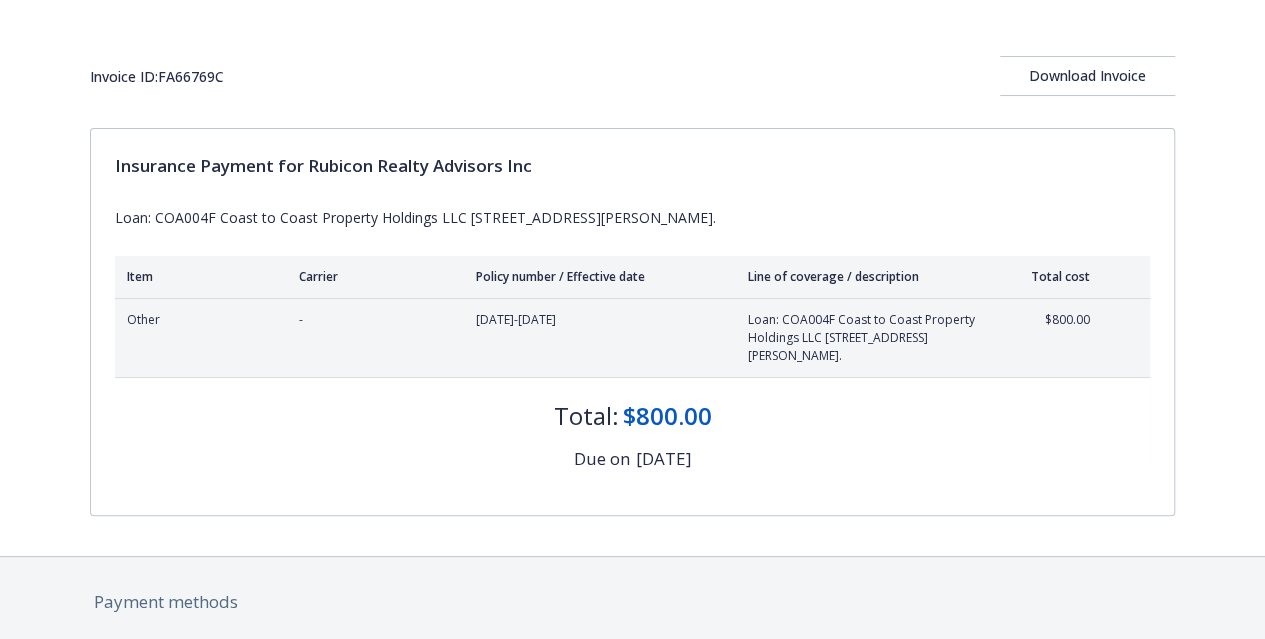 scroll, scrollTop: 0, scrollLeft: 0, axis: both 